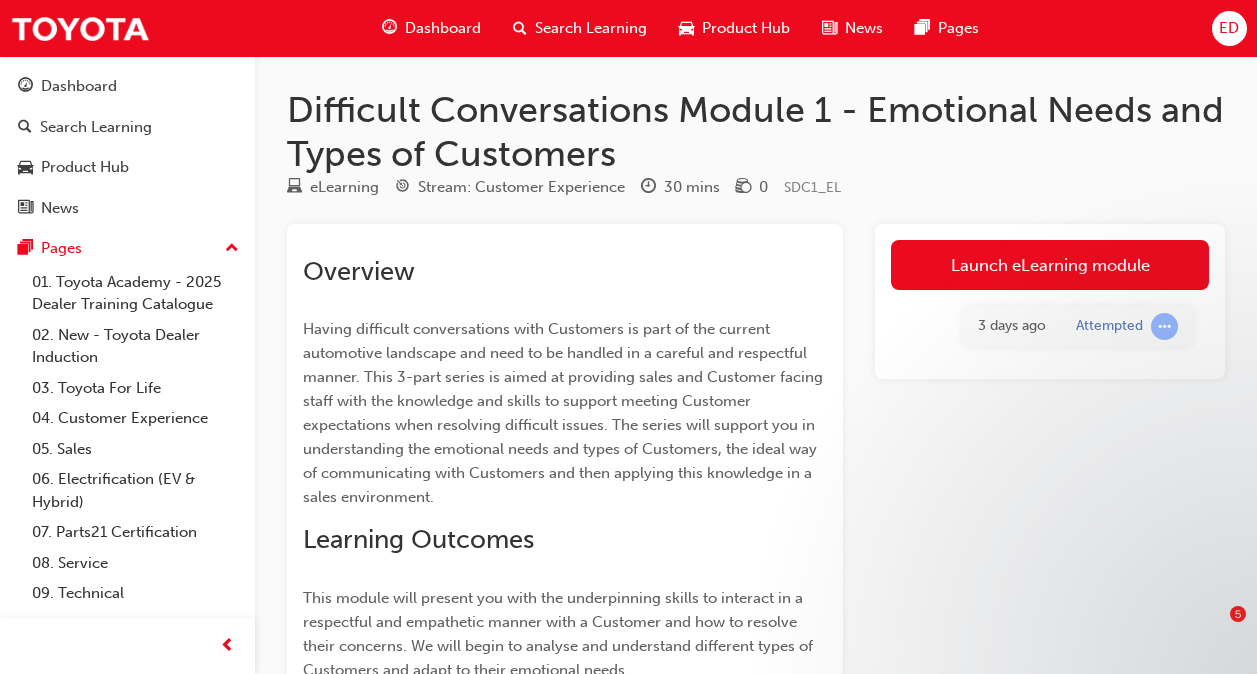 scroll, scrollTop: 0, scrollLeft: 0, axis: both 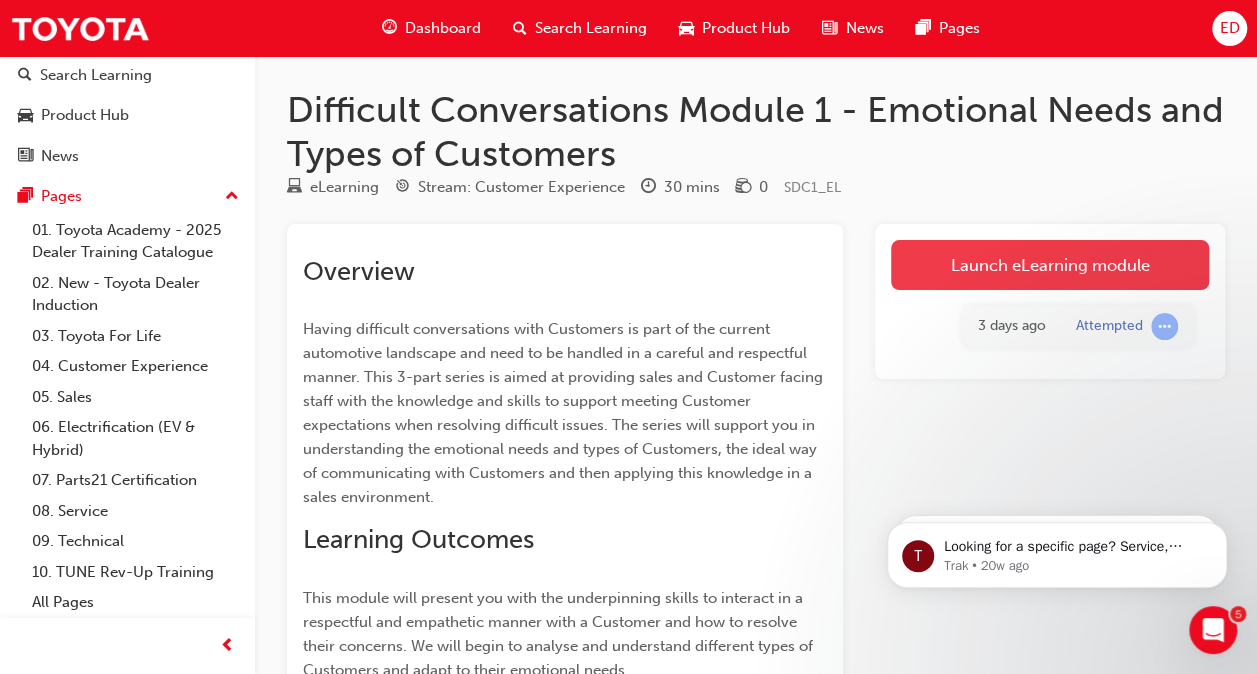 click on "Launch eLearning module" at bounding box center (1050, 265) 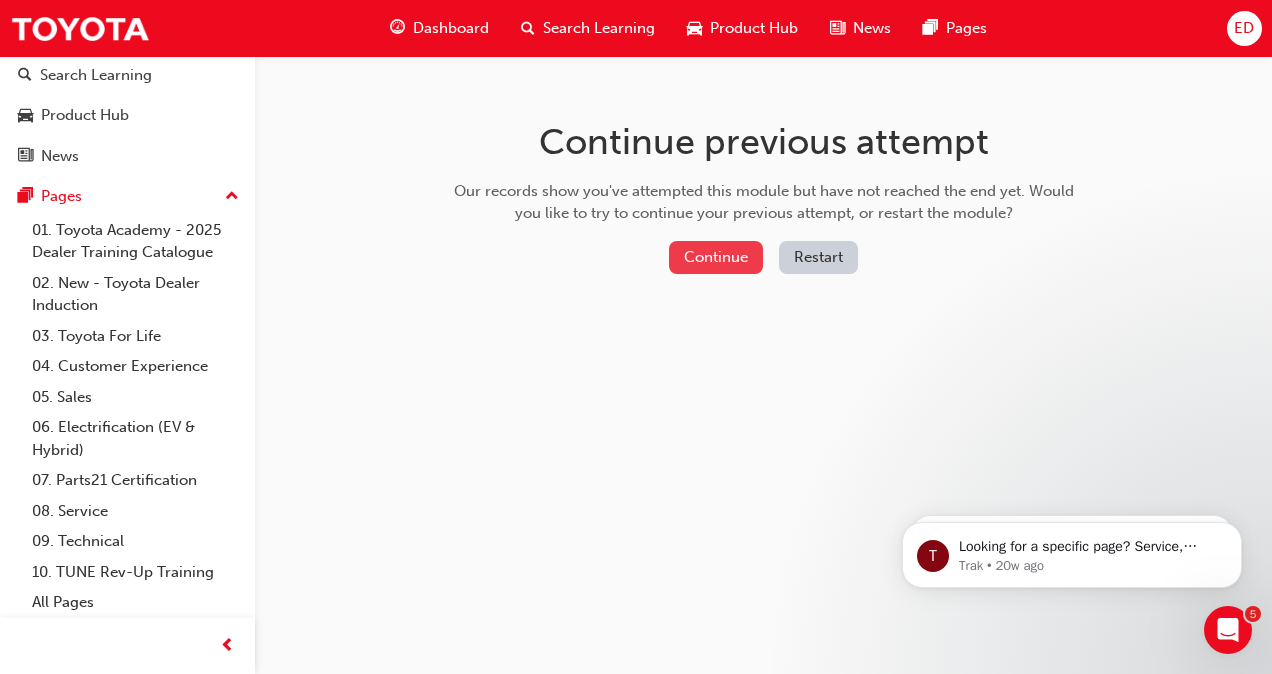 click on "Continue" at bounding box center [716, 257] 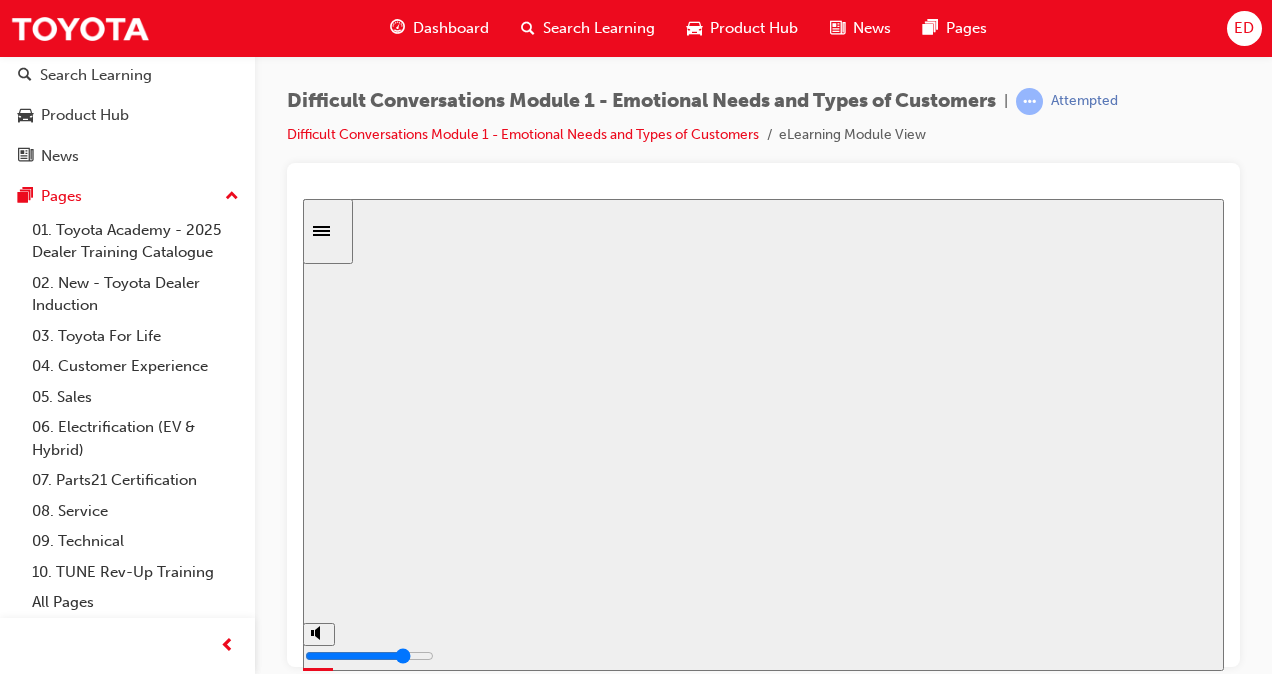 scroll, scrollTop: 0, scrollLeft: 0, axis: both 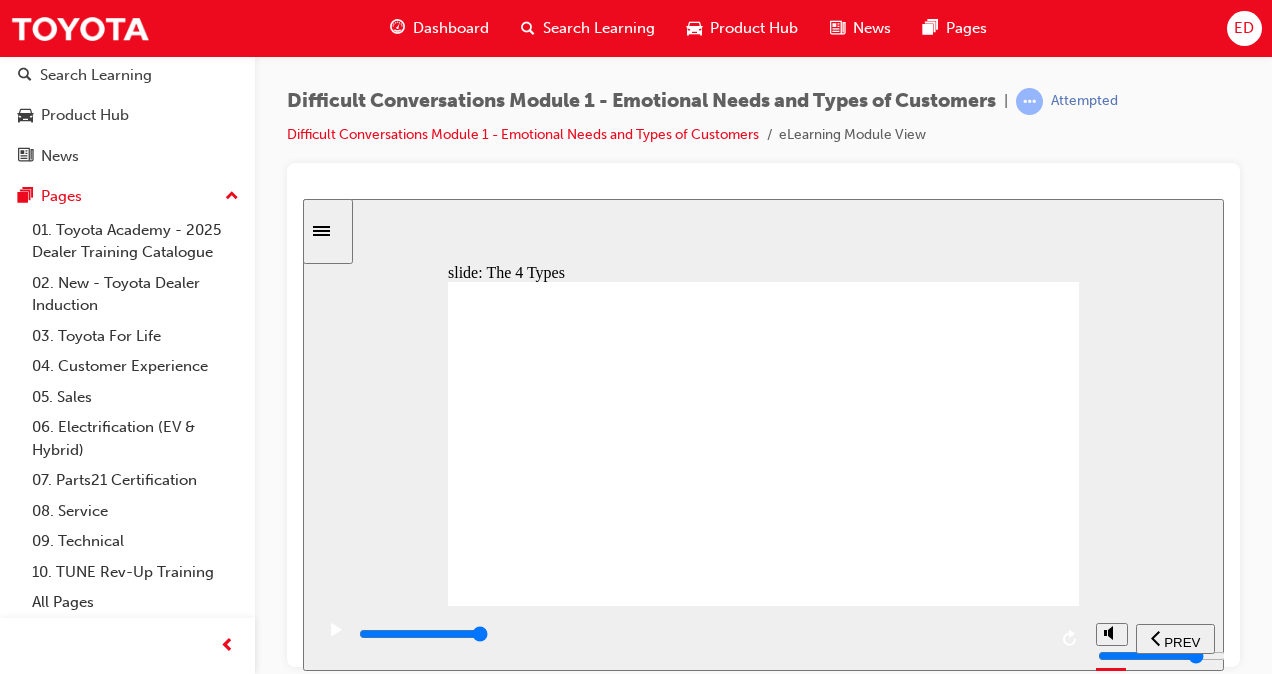 click 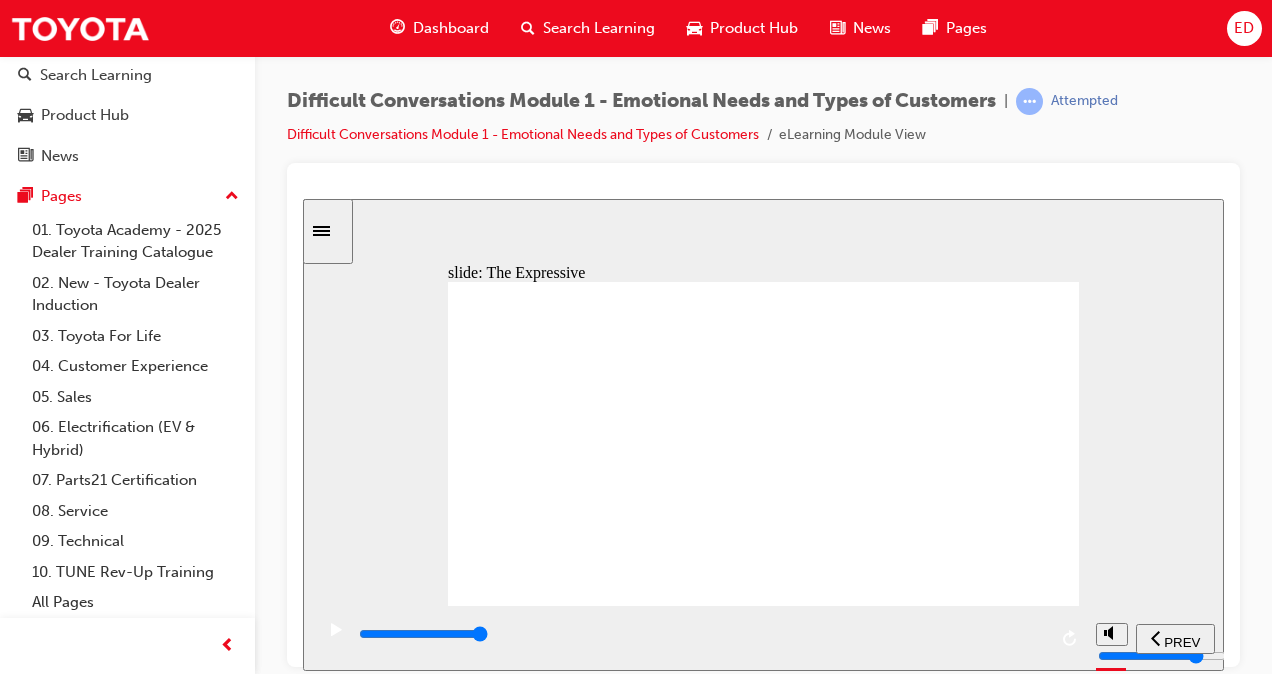 click 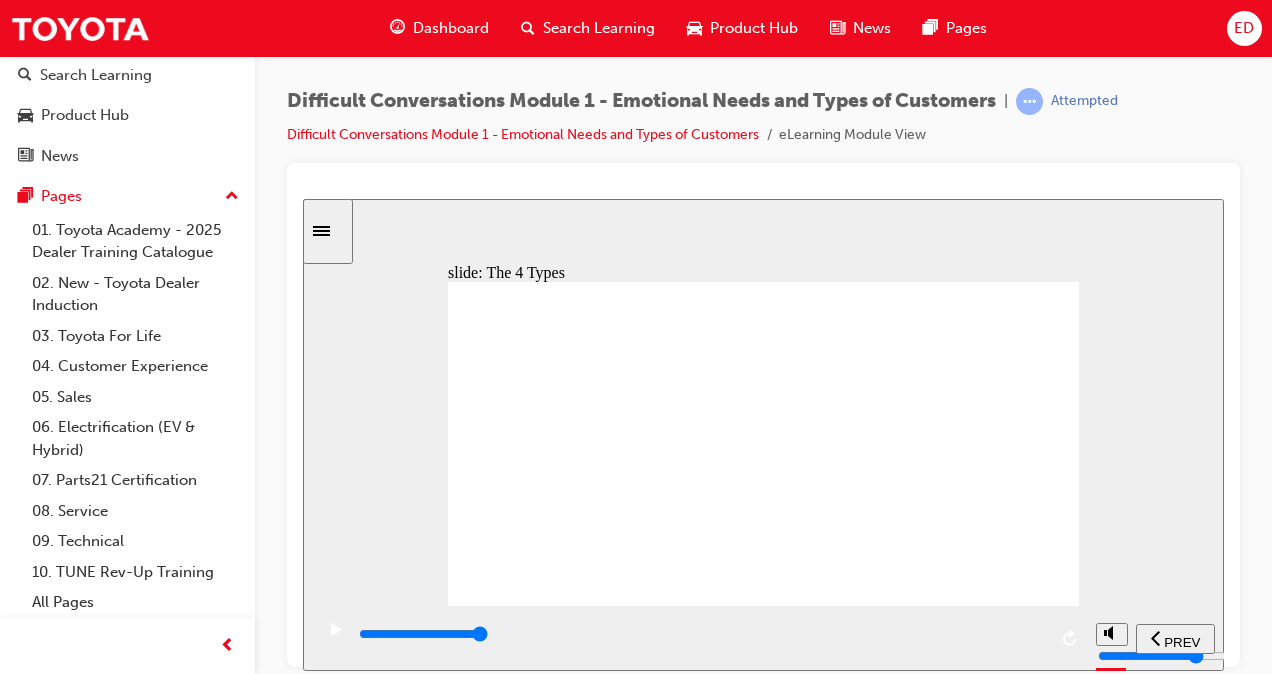 click 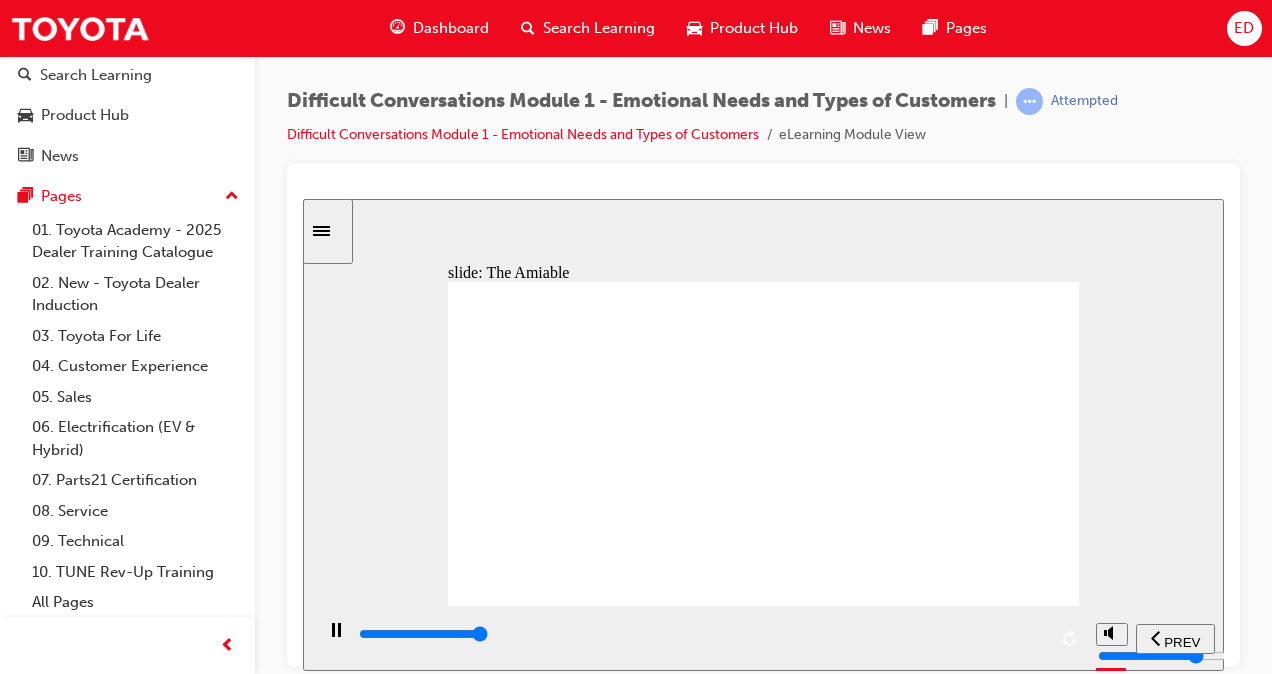 click 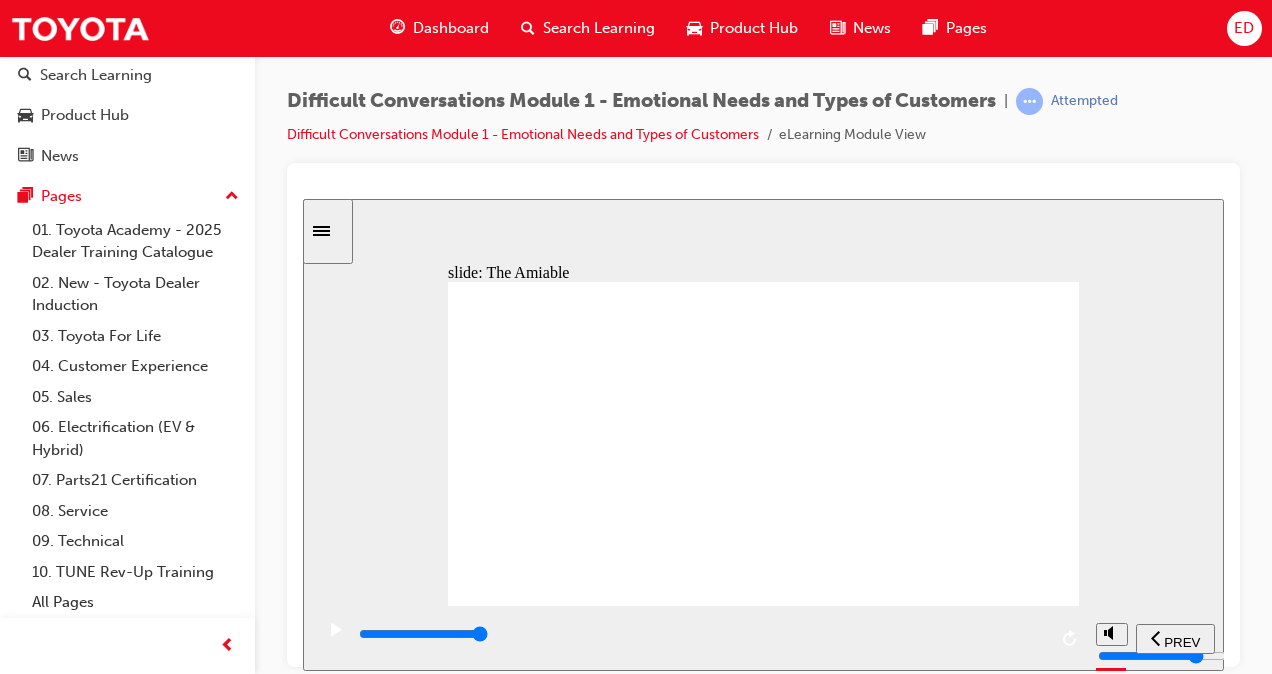 click 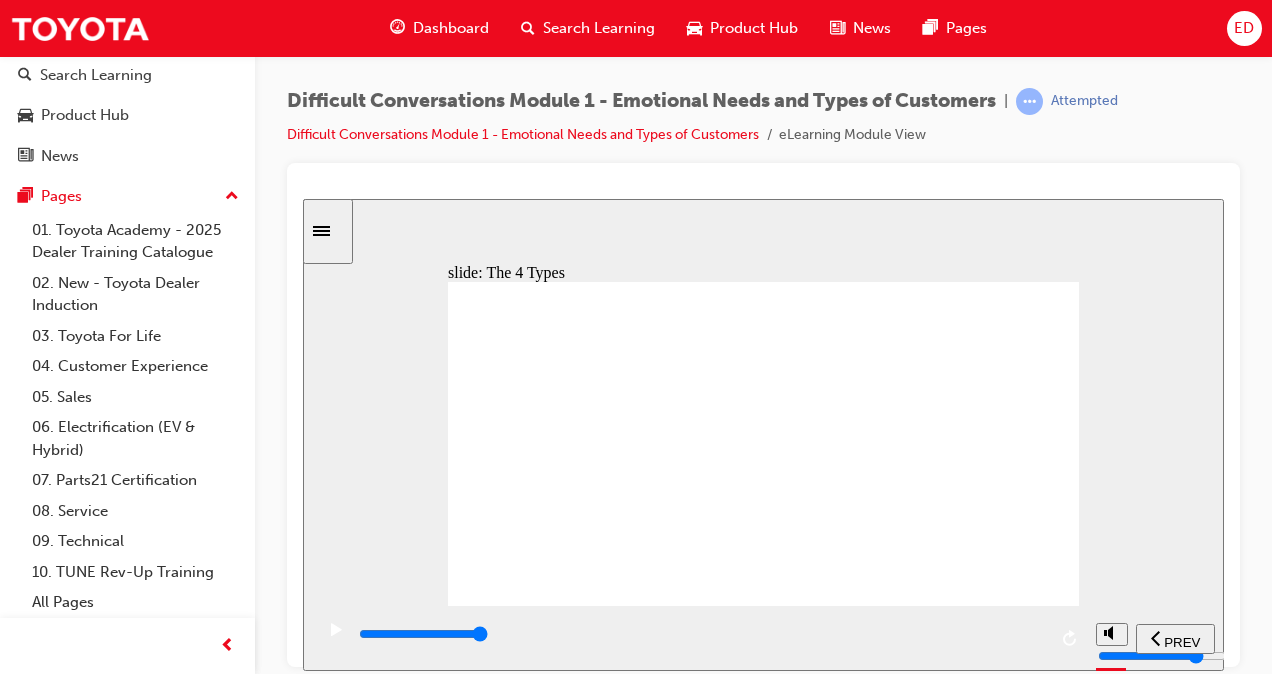 click 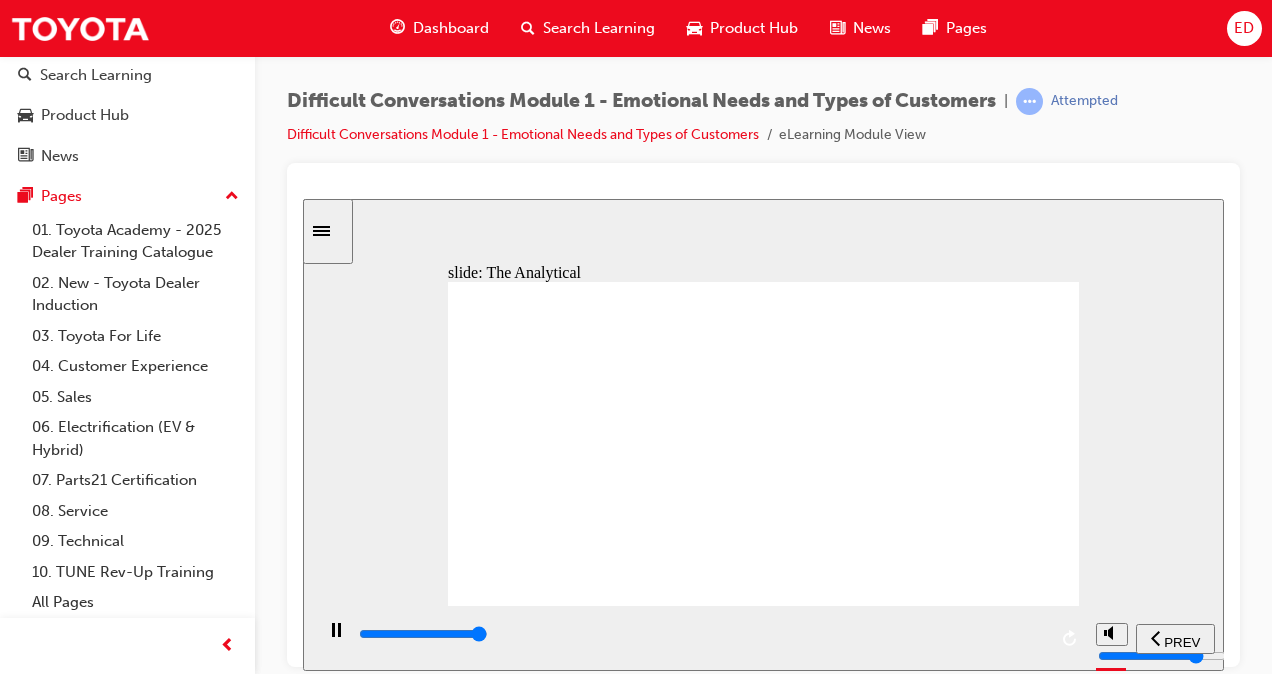 click 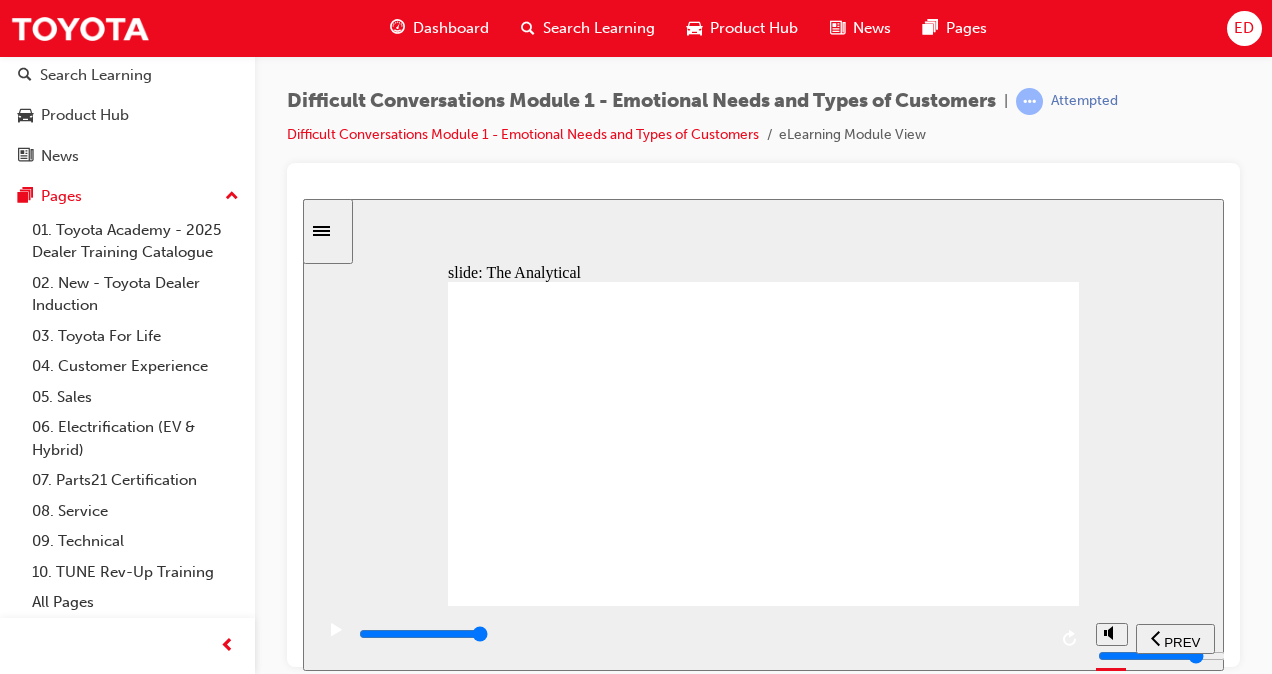 click 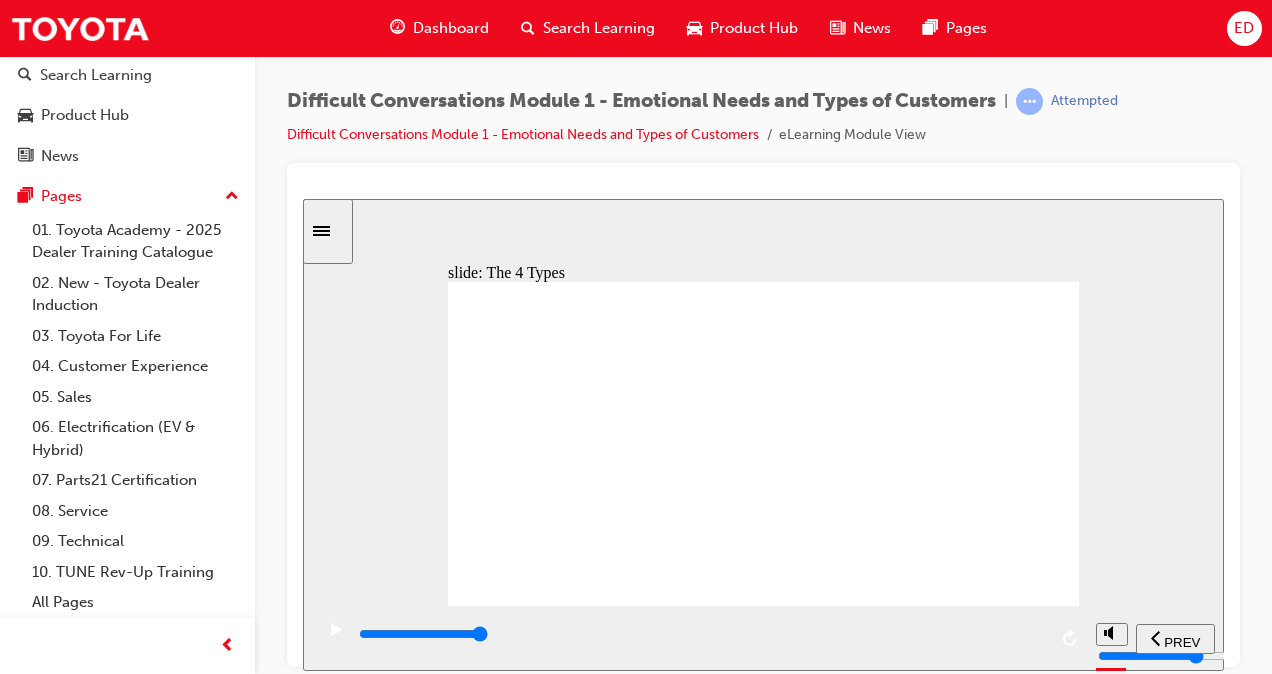click 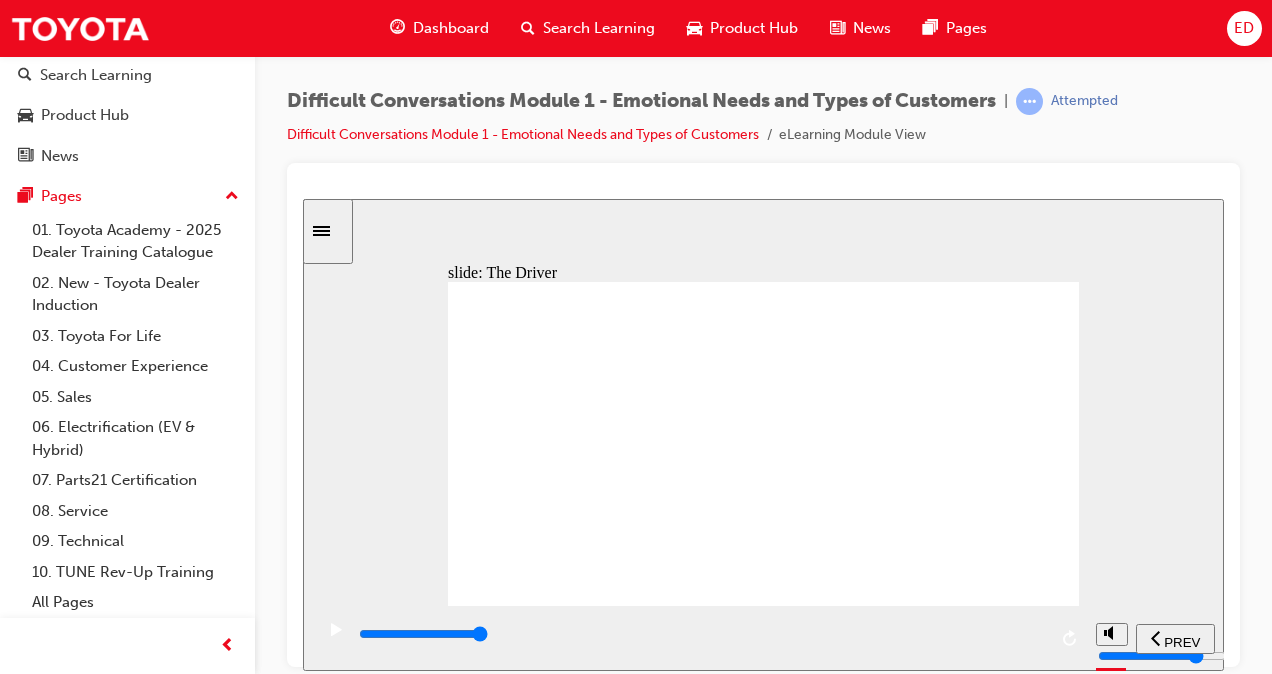 click 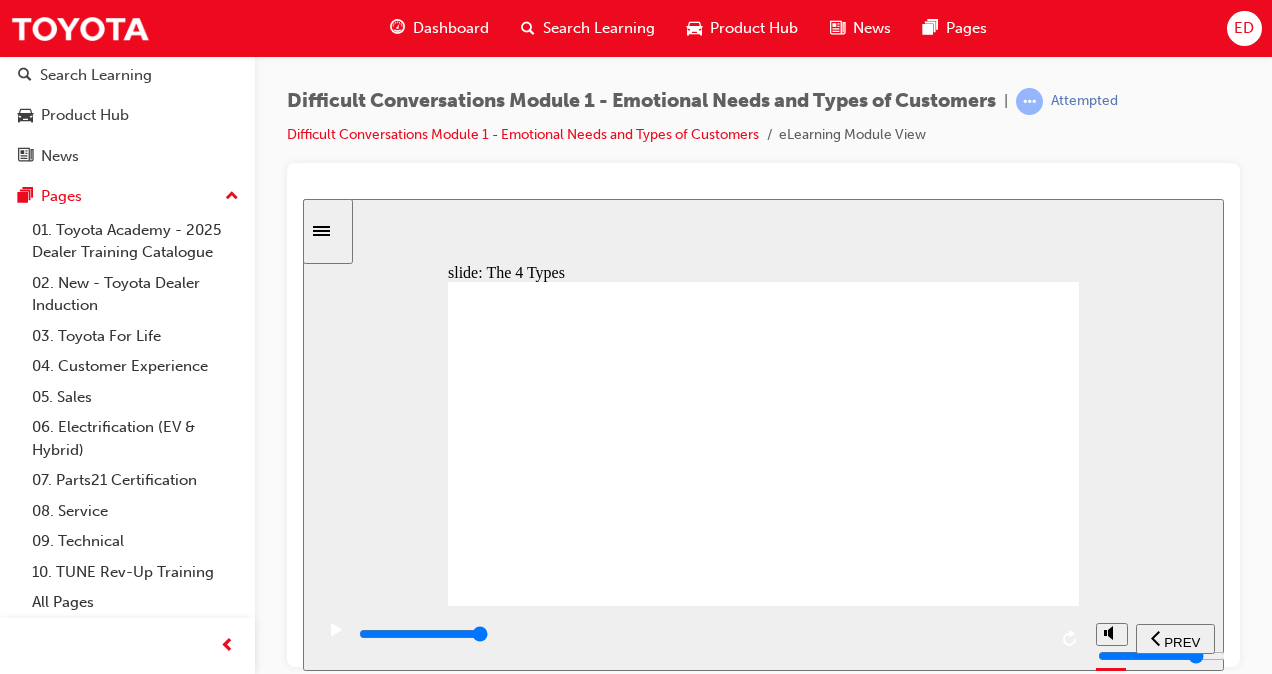 click 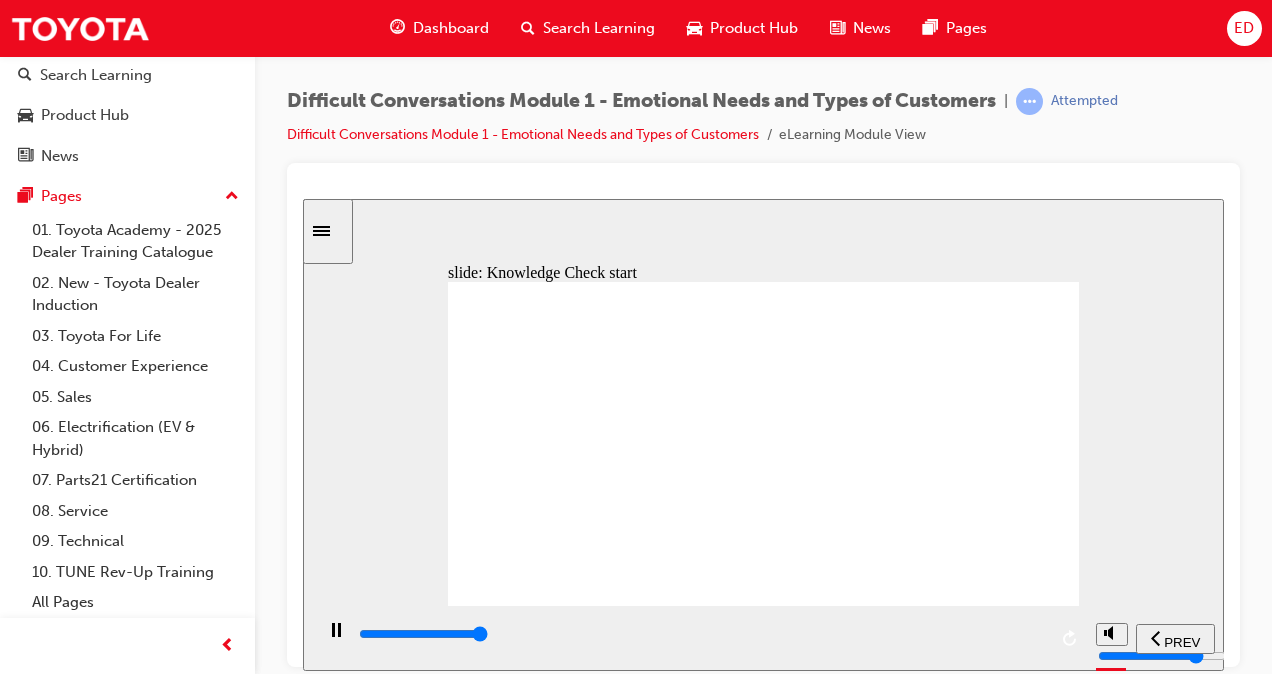 type on "11600" 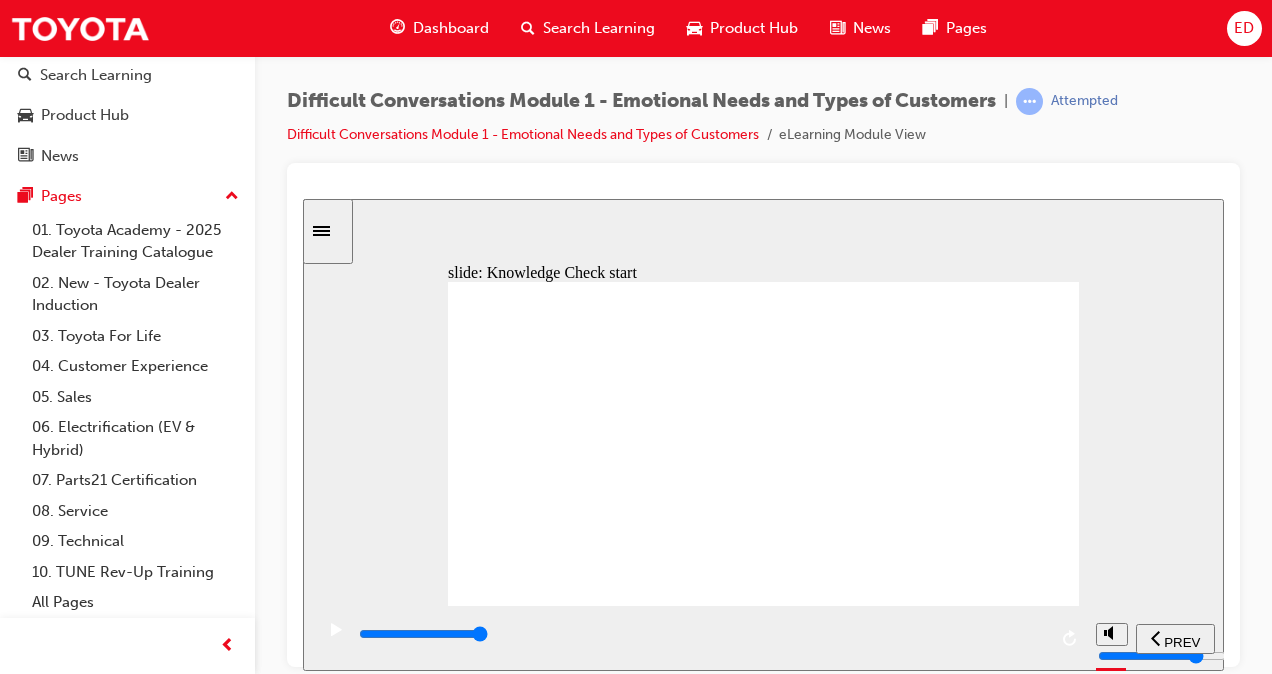 click 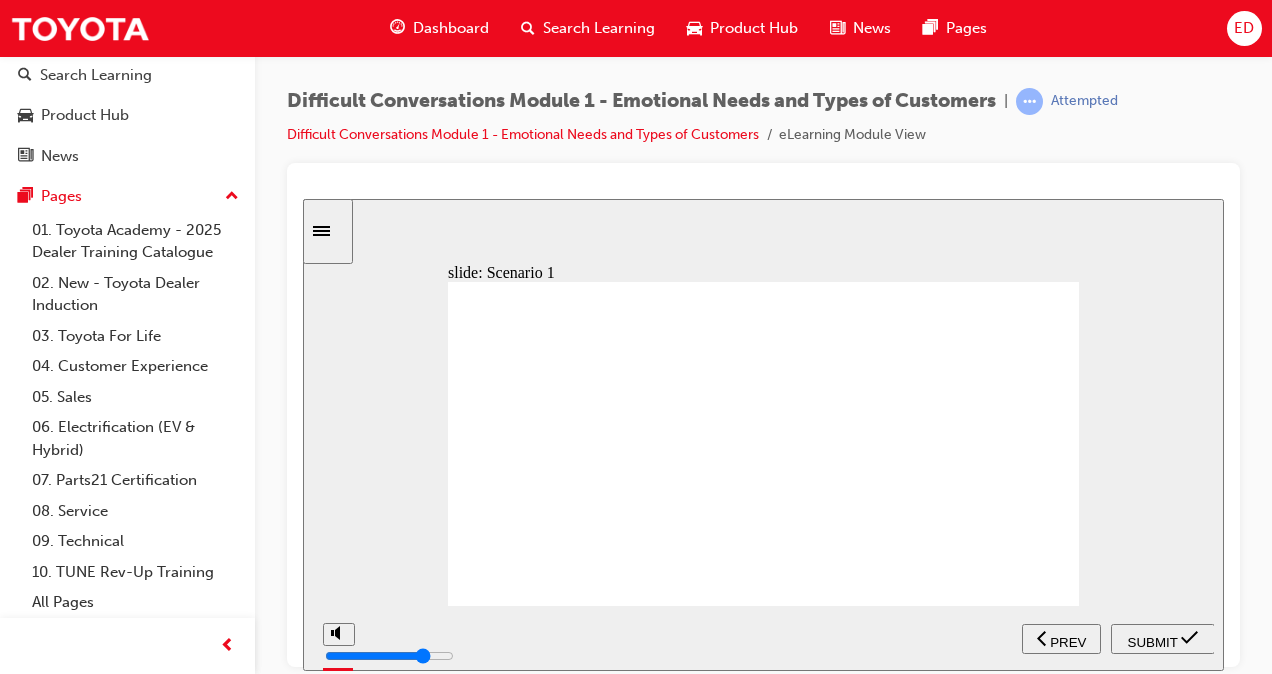 click 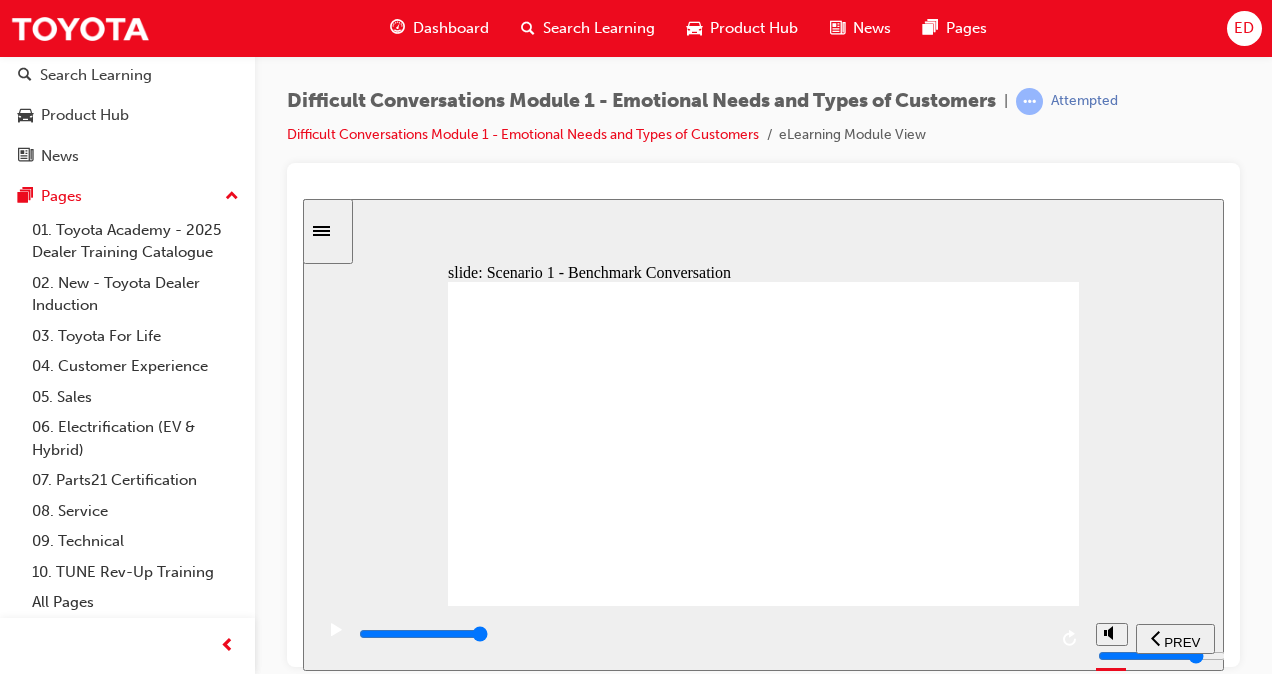 click 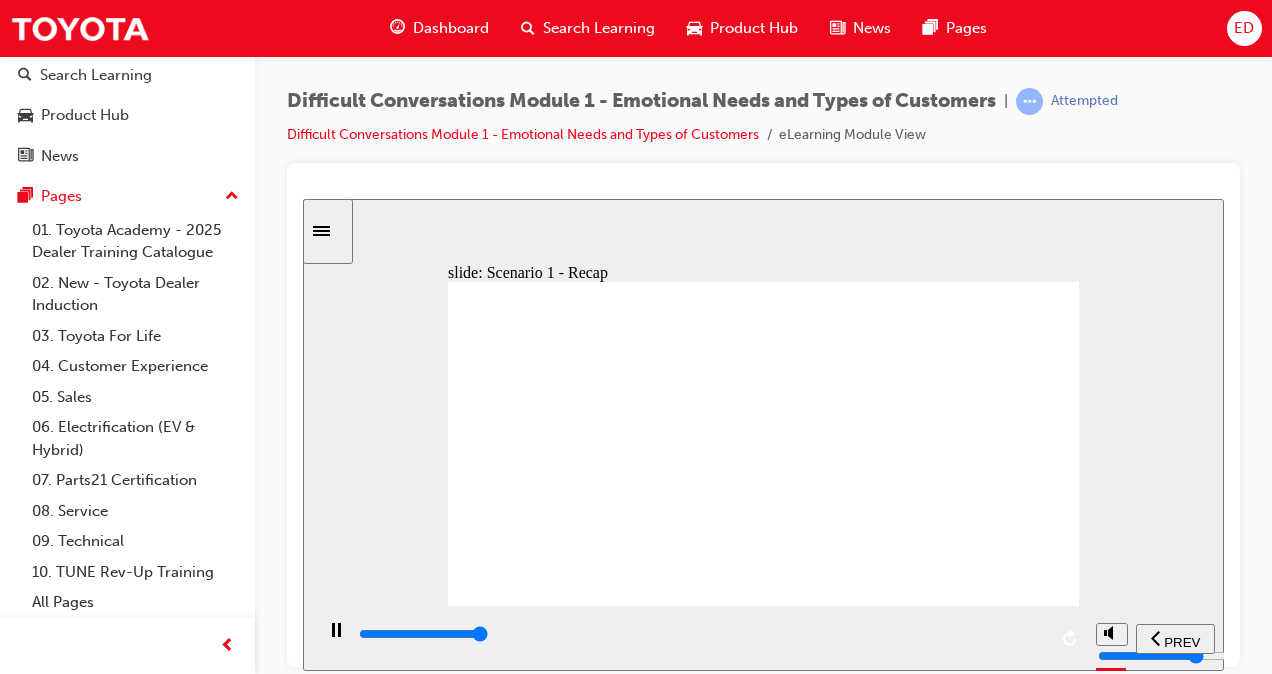 type on "41500" 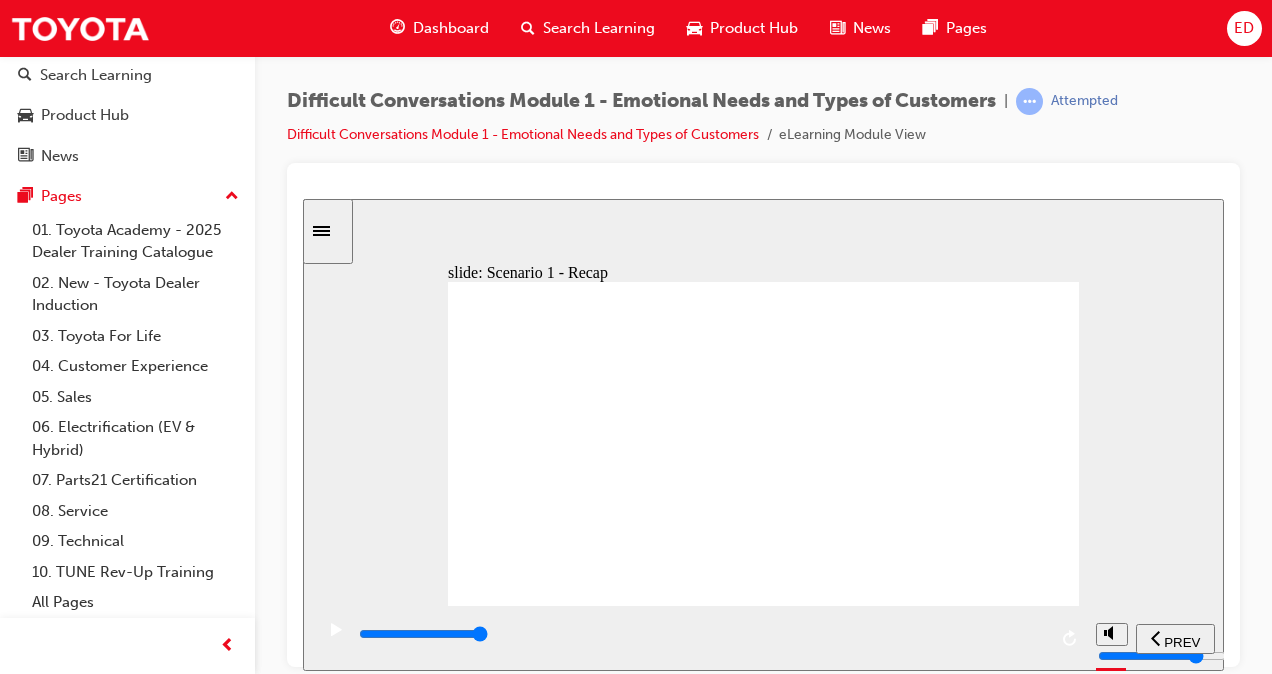 click on "slide: Scenario 1 - Recap
The Driver – Benchmark Conversation Got it Rectangle 1 Recap  -  Remember the Driver’s benchmark phrases: How long  will this take? I  don’t  want to know about… What’s the bottom line to this discussion? I  just  want to know… Do not add unnecessary information and  get straight to the point. If you require further information,  ask directly for the information . For example, “How many kilometres are on the vehicle?” not, “So, how long have you had the vehicle?” or “When are you thinking of buying?” Even though these questions do relate to sales, they are not important for this situation. If the Guest does eventually ask about other information, then that would be the opportunity to ask. The Driver – Benchmark Conversation Got it How long  will  this take? I  just  want   to know… I  don’t  want to   know about… What’s the bottom  line to this  discussion? Recap  -  Remember the Driver’s benchmark phrases: ." at bounding box center (763, 434) 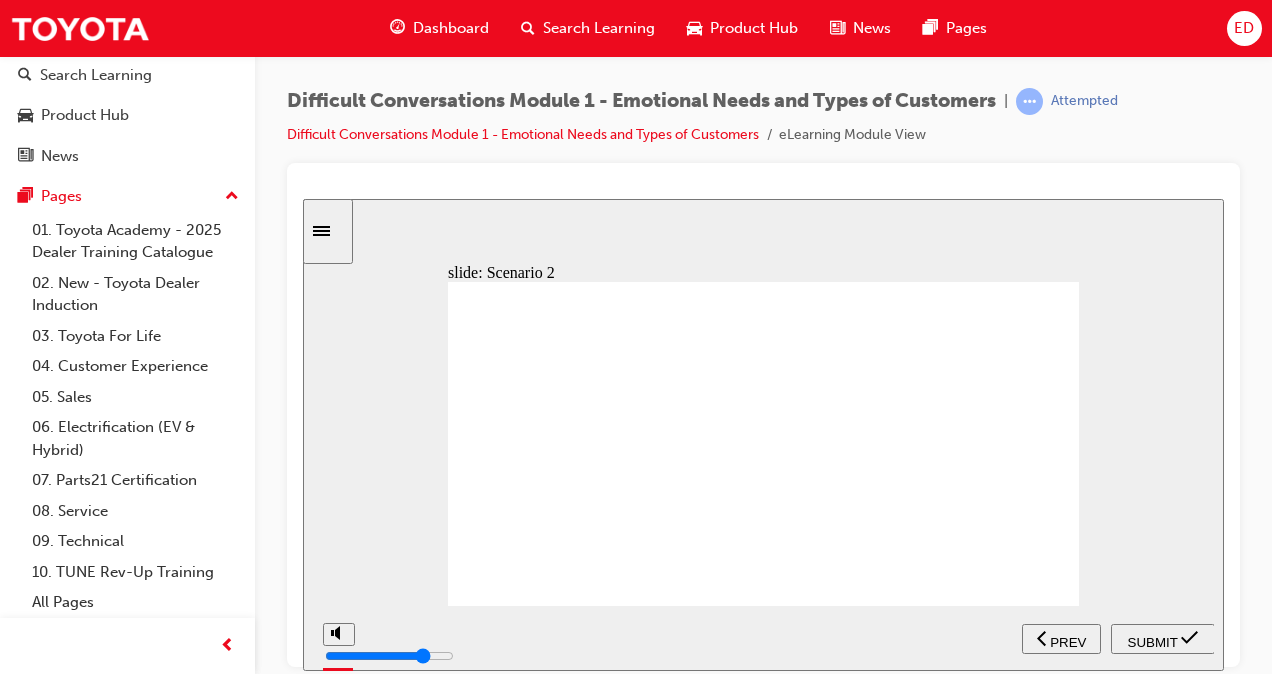click 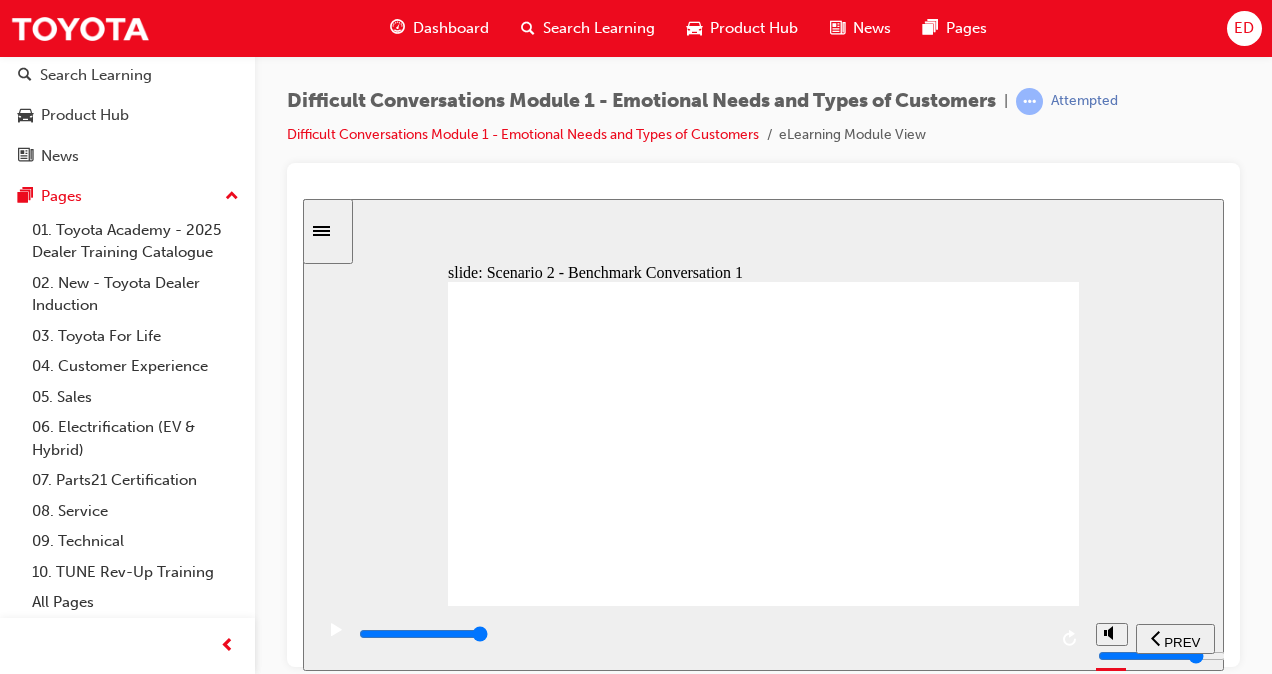 click 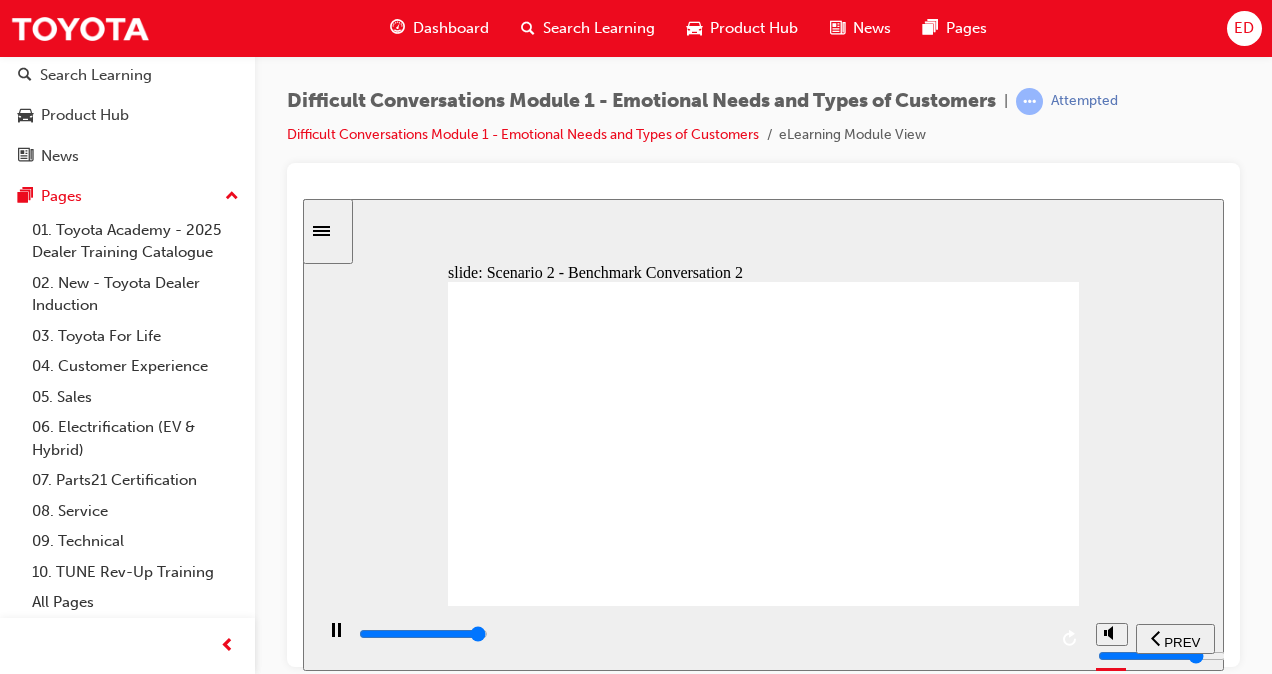 click 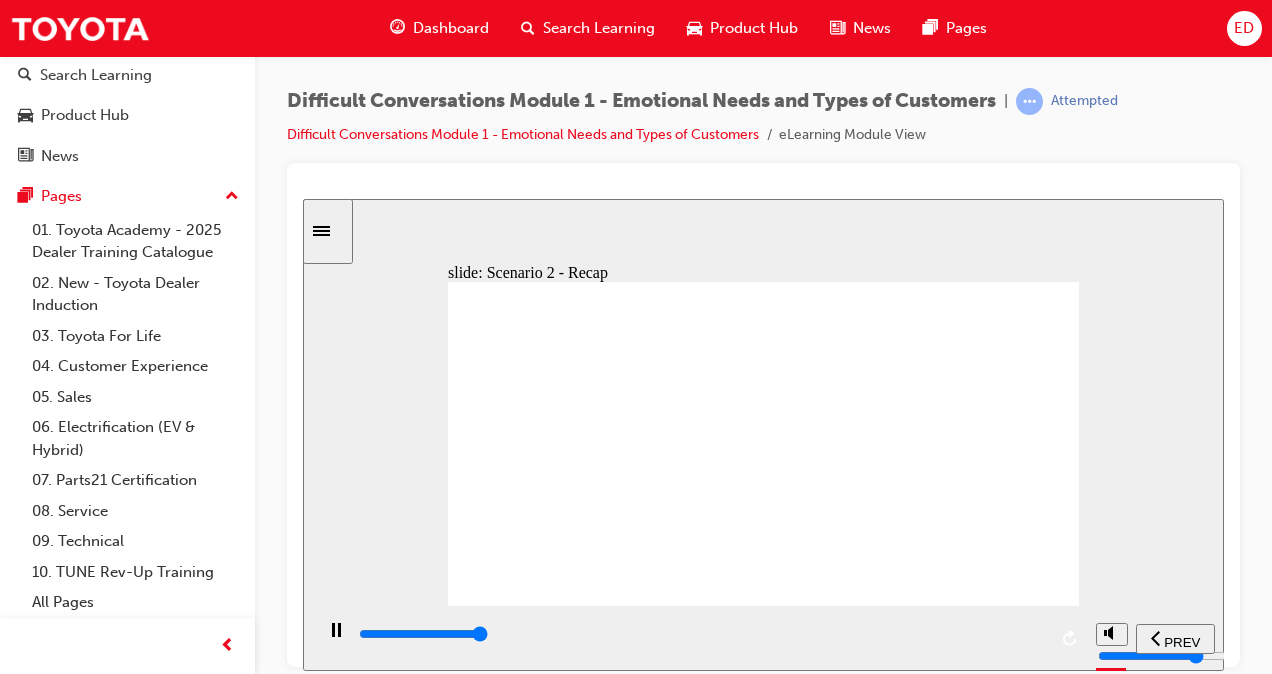click 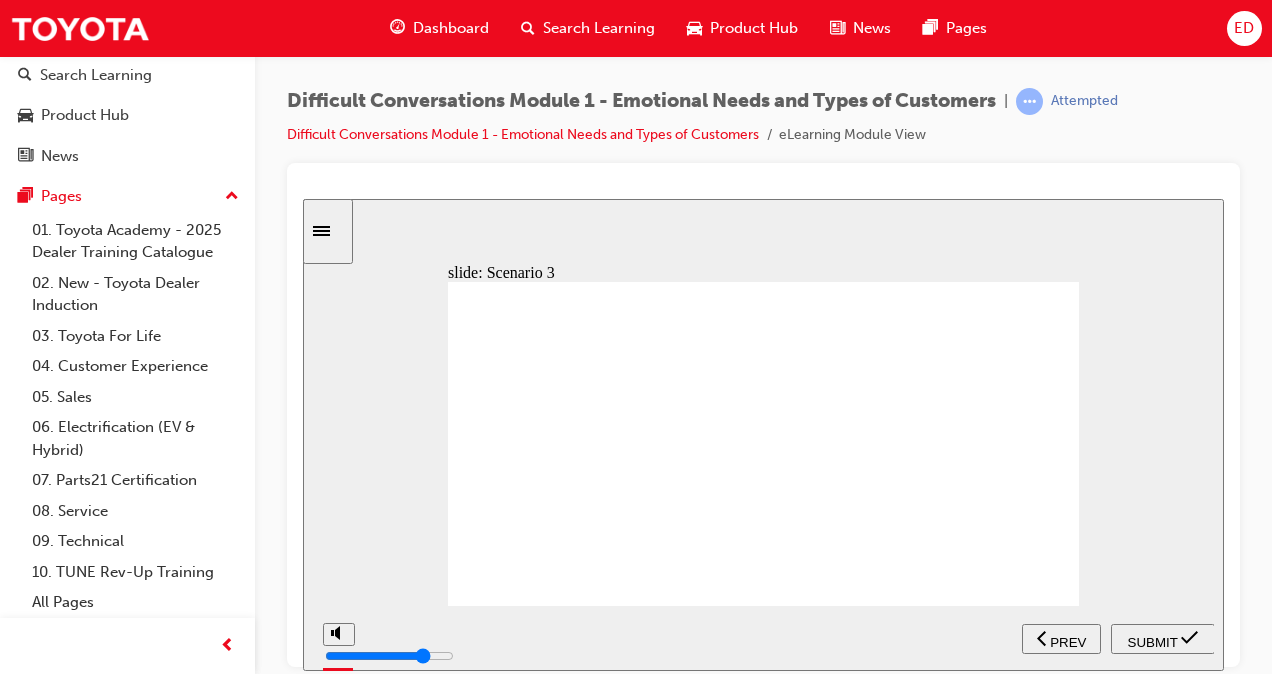 click 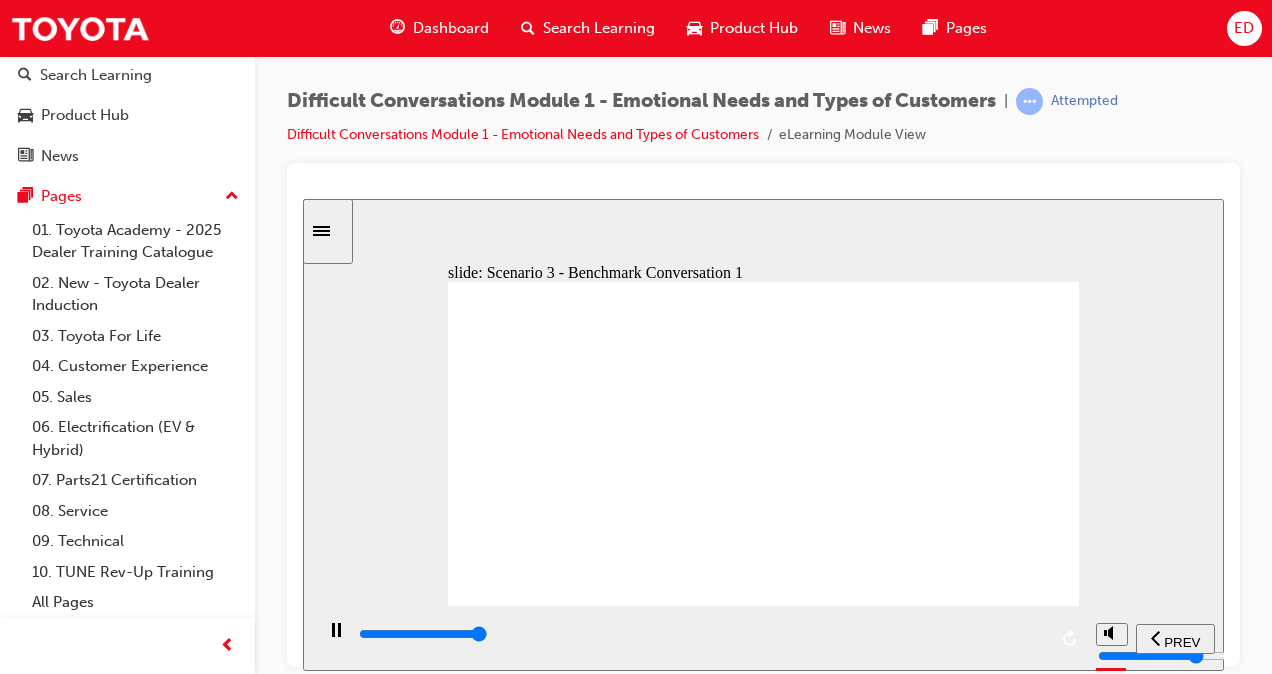 click 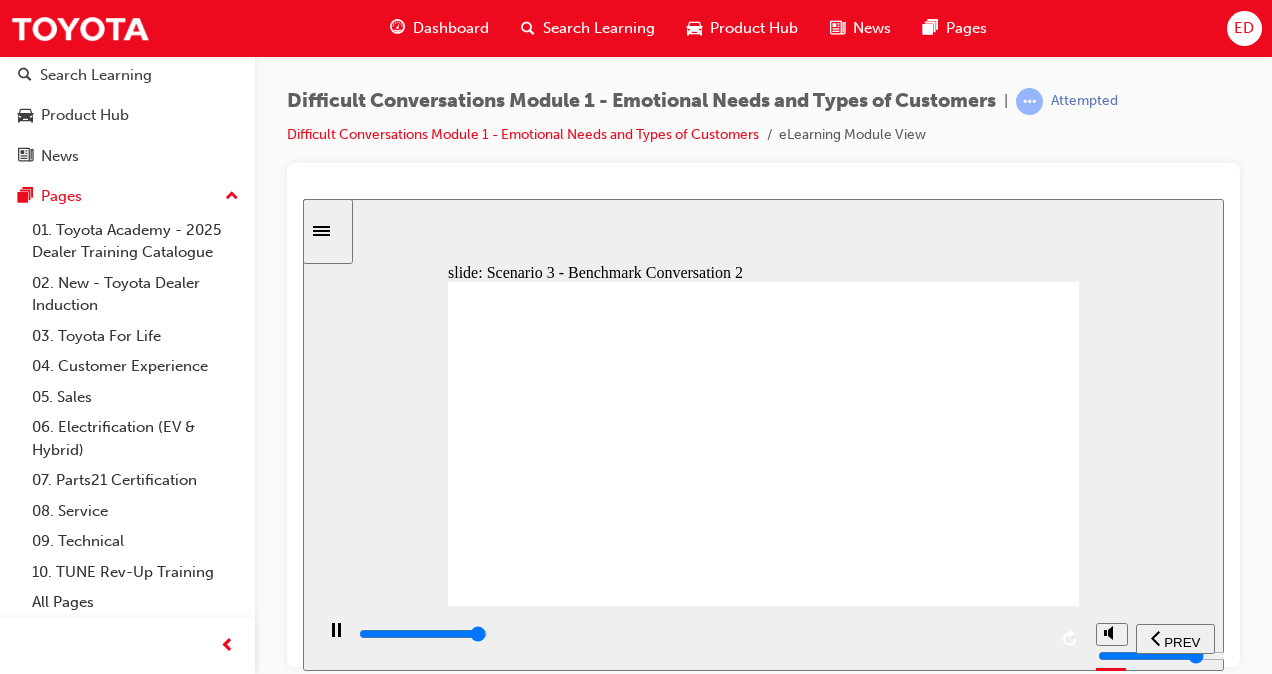 click 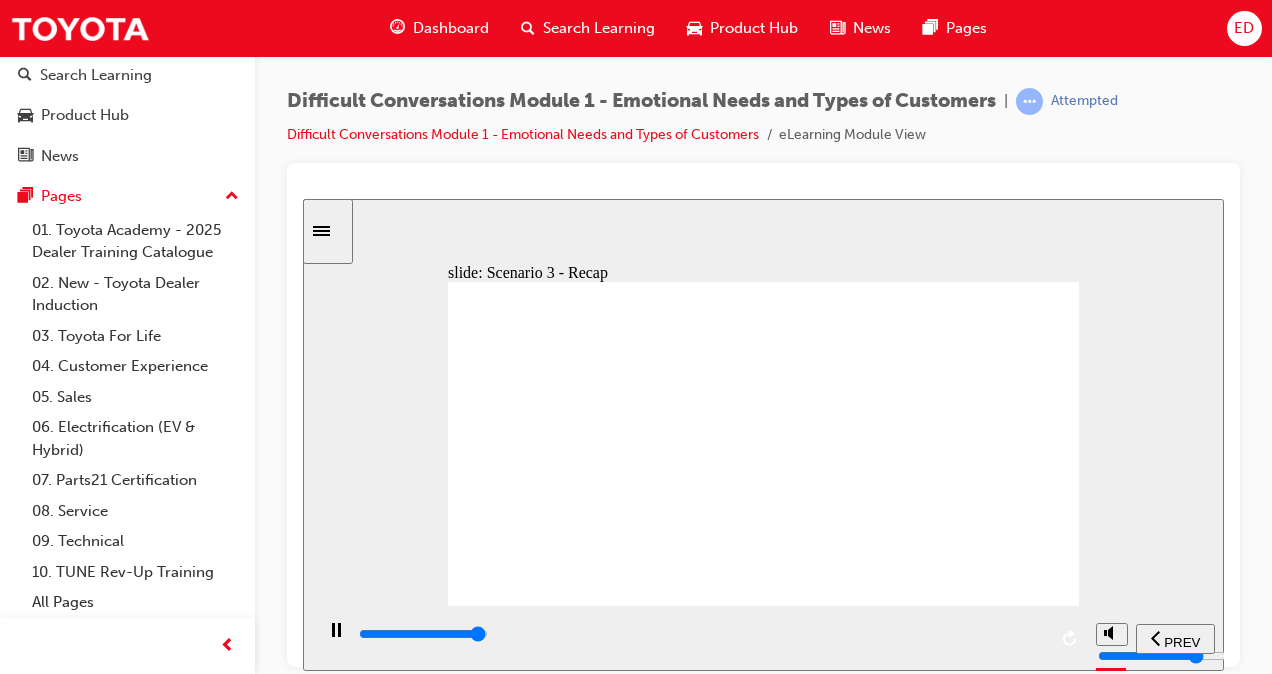 type on "43100" 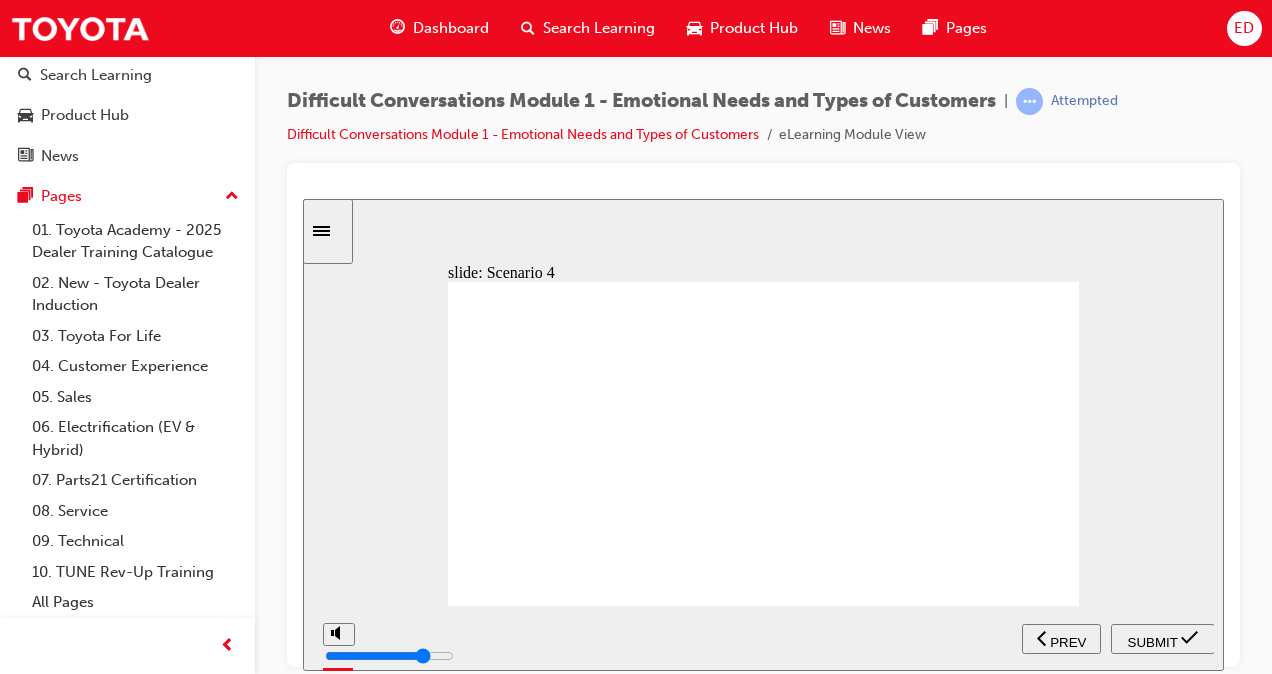 click 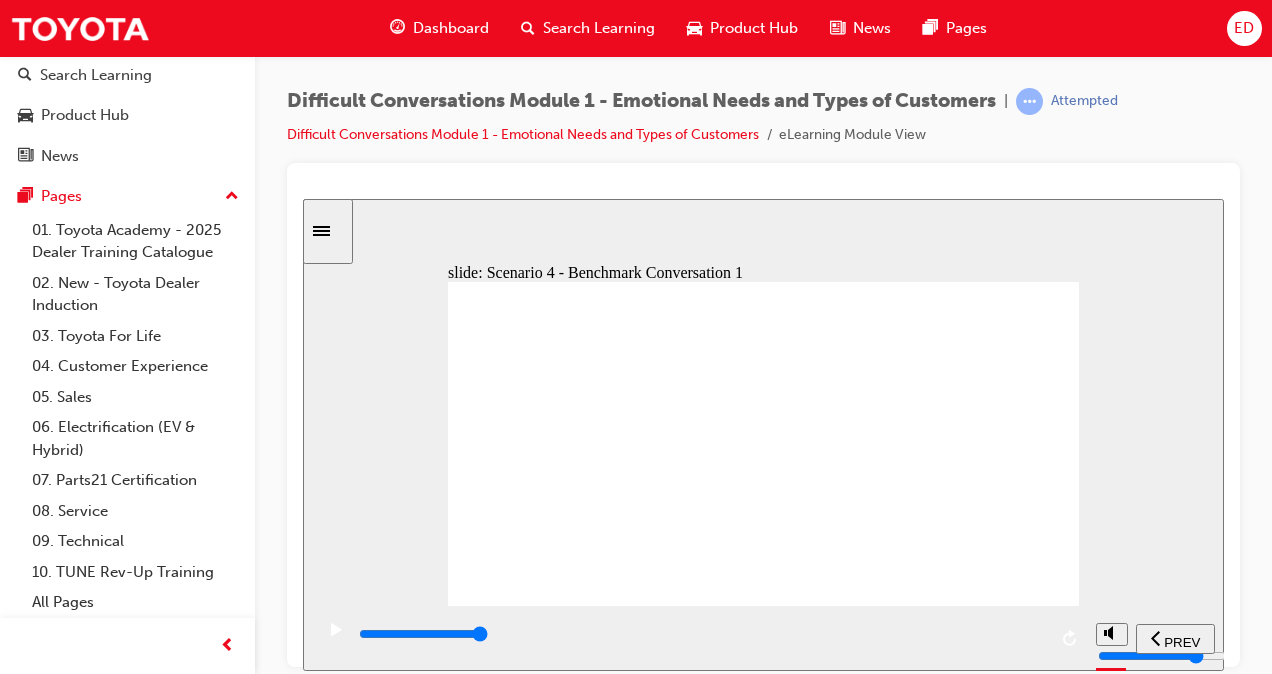 click on "Difficult Conversations Module 1 - Emotional Needs and Types of Customers eLearning Module View" at bounding box center (702, 135) 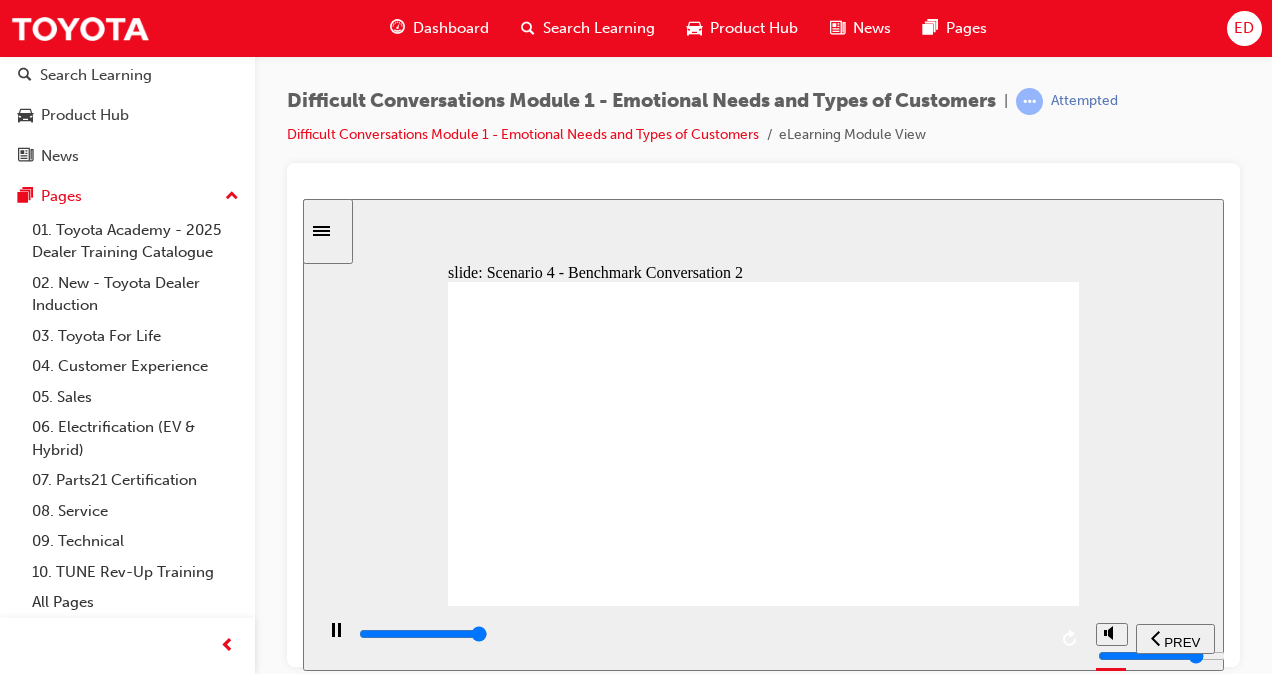 click 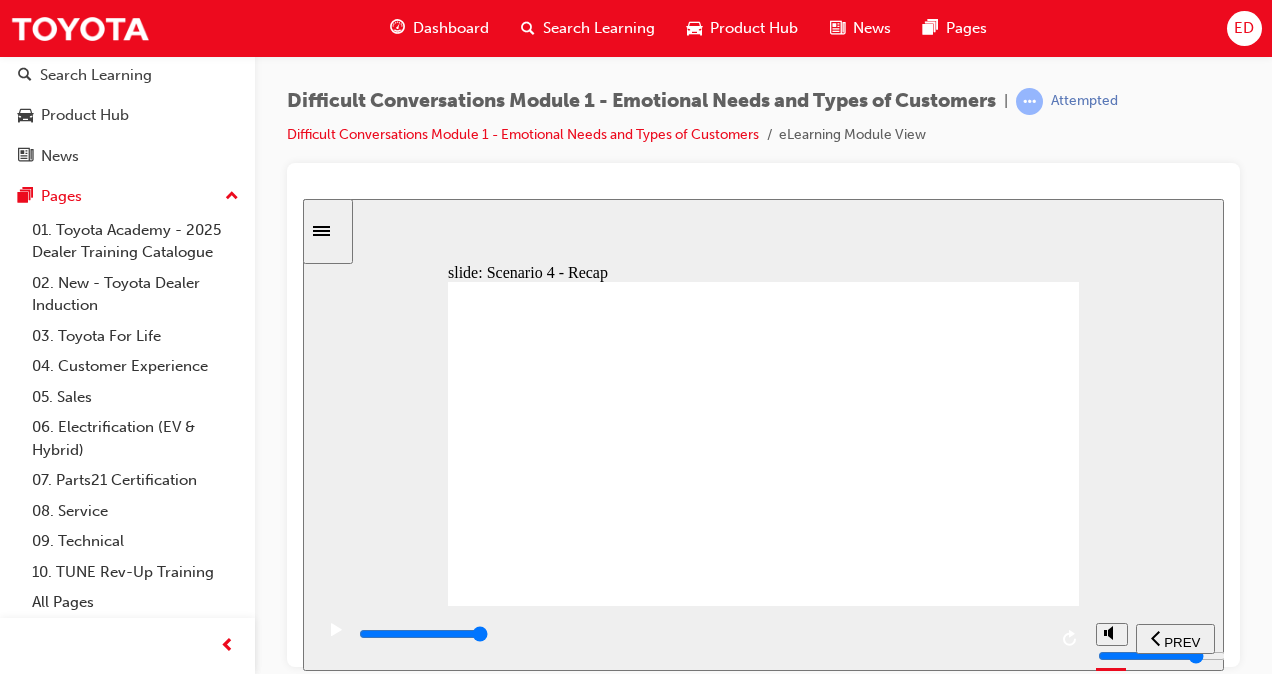 click on "slide: Scenario 4 - Recap
The Amiable – Benchmark Conversation Got it Rectangle 1 Recap  -  Remember the Amiable’s benchmark phrases: Sorry to  bother  you, but… I know that  my partner  would like this… I was speaking with [...] and they had  told me … I’m sorry, but I’m  not too sure … The conversation with this Guest won’t be around technical details, but rather over  general information .  They will ask about the technicalities further down the line, but they would rather  get a feel for what they want first .  They could potentially  consult with their family , so you will direct them to a brochure of the vehicle that they have shown interest in  without getting too technical with things . The Amiable – Benchmark Conversation Got it Sorry to  bother  you, but… I’m sorry,  but I’m  not  too sure … I know that  my  partner  would   like this… I was speaking with   [...] and they had  told me … Recap  -  rather over  .  rather  ." at bounding box center [763, 434] 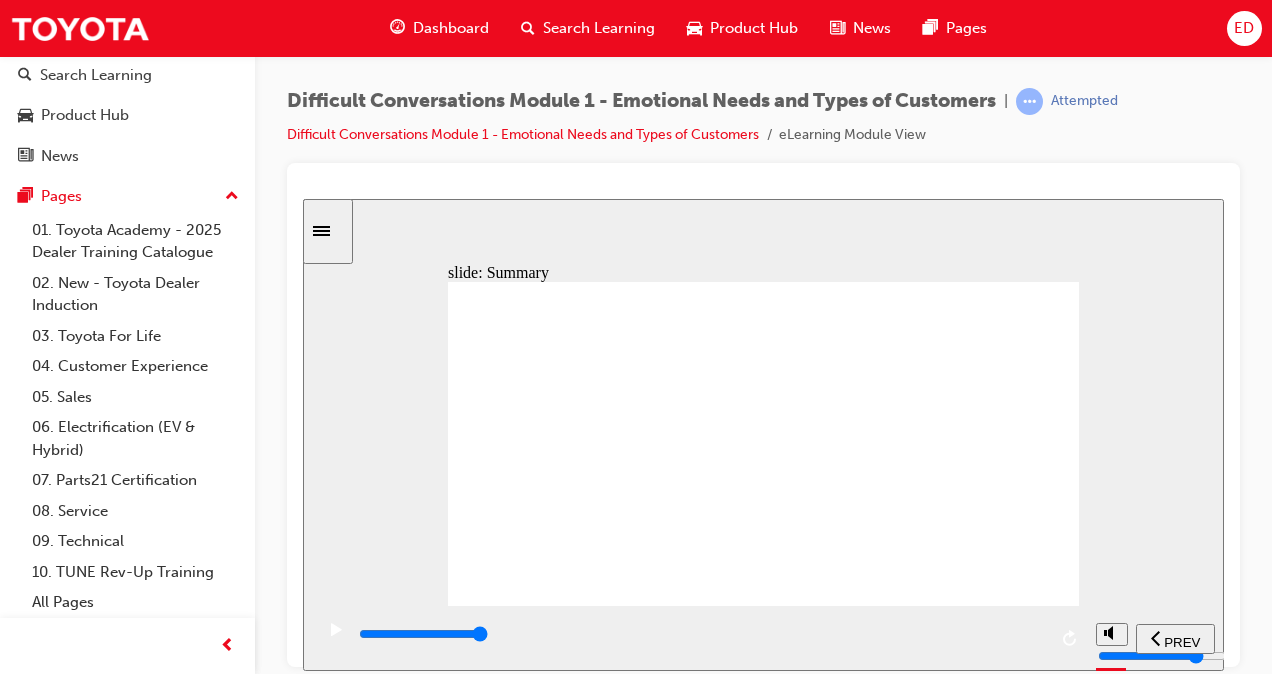 click on "slide: Summary
Summary Group
1 Oval 1 Line 1 It is difficult to immediately identify a specific Guest personality type, but this takes invested time and patience. Through active listening and genuine interactions, you’ll be able to identify the type of Guest and how to communicate with them. Every Guest is an individual and is unique and will present in different ways. To help you understand how to identify what type of Guest you are communicating with, use the  Iceberg Analogy , the  Different Needs , and  Personality Types  to better interact with your Guest. Rectangular Hotspot 1 Group
Oval 1 download icon 1 Freeform 2 Freeform 1 Download quick reference guide Continue Summary It is difficult to immediately identify a specific Guest personality type, but this takes  invested time and patience. Through active listening and genuine interactions, you’ll be able to identify the type of Guest and how to communicate with them.  the  , the" at bounding box center [763, 434] 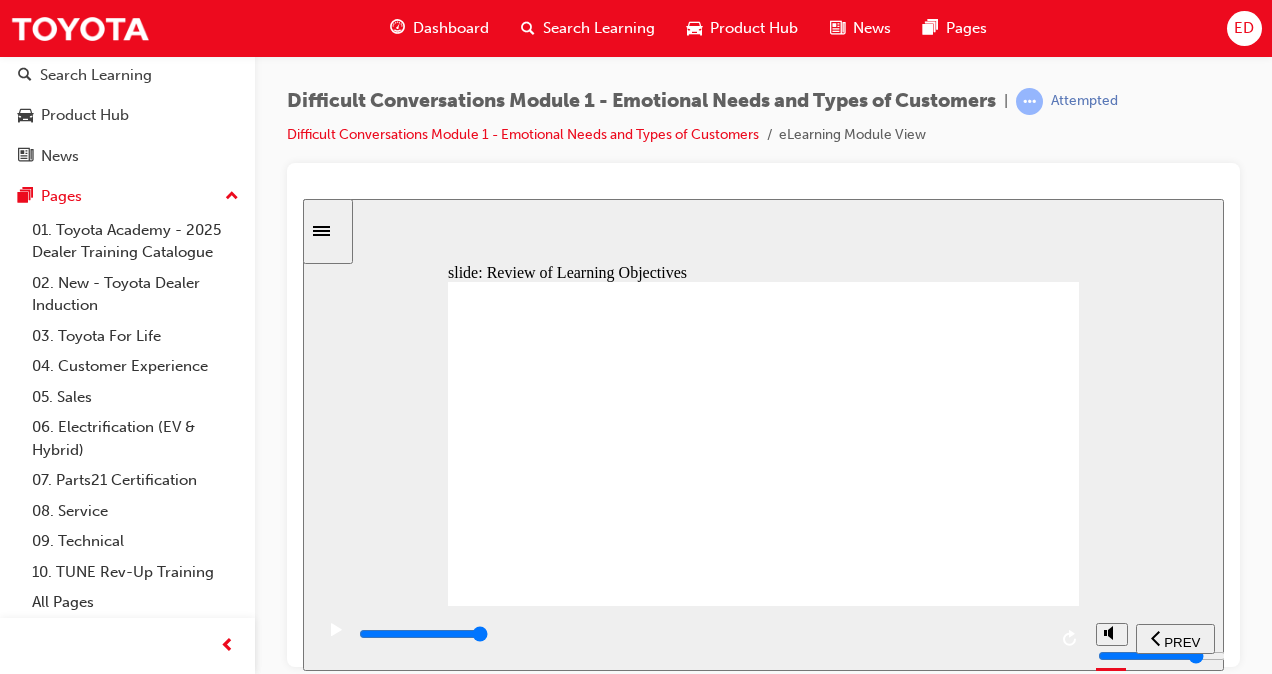 click on "slide: Review of Learning Objectives
Review of Learning Objectives Group
1 Oval 1 Line 1 You should now be able to: Analyse and review the iceberg analogy in terms of Guests’ emotions conversation icon 1 Deconstruct the emotional and cognitive needs of Guests conversation icon 1 Reflect on different types of communication with Guests conversation icon 1 Continue Review of Learning Objectives Continue Analyse and review the iceberg analogy in terms of Guests’ emotions Deconstruct the emotional and cognitive needs of Guests You should now be able to: Reflect on different types of communication with Guests Back to top
PREV NEXT
SUBMIT" at bounding box center [763, 434] 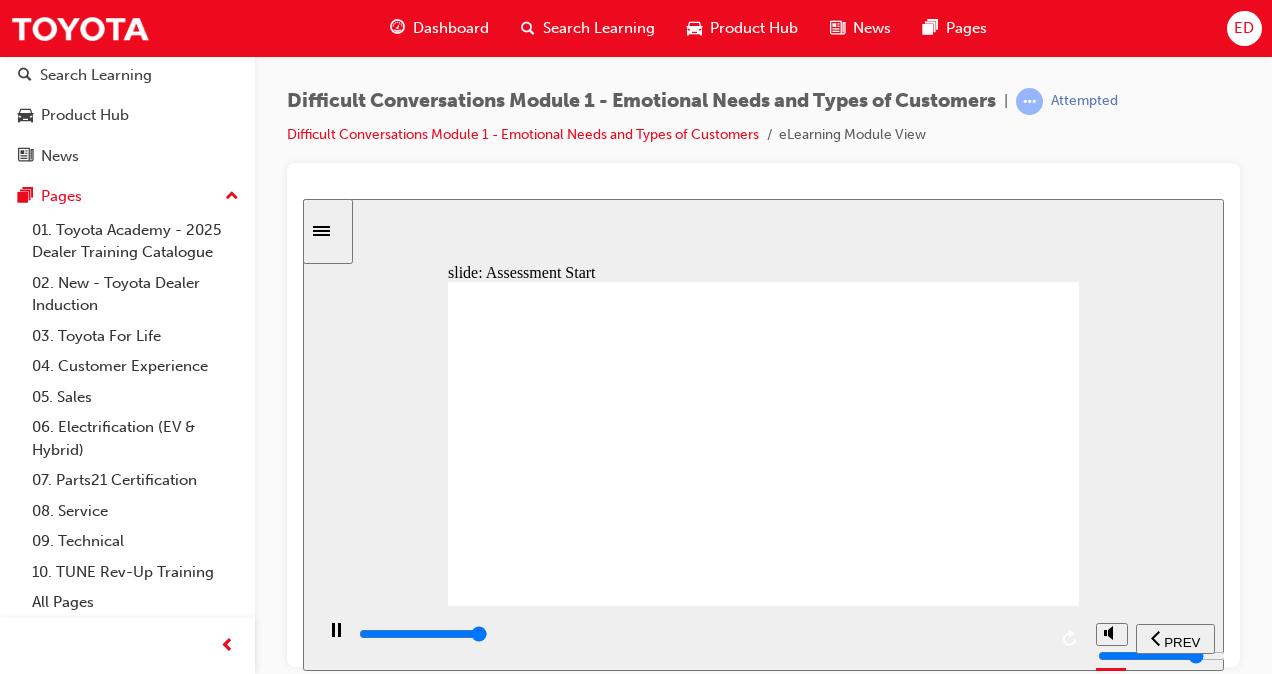 click 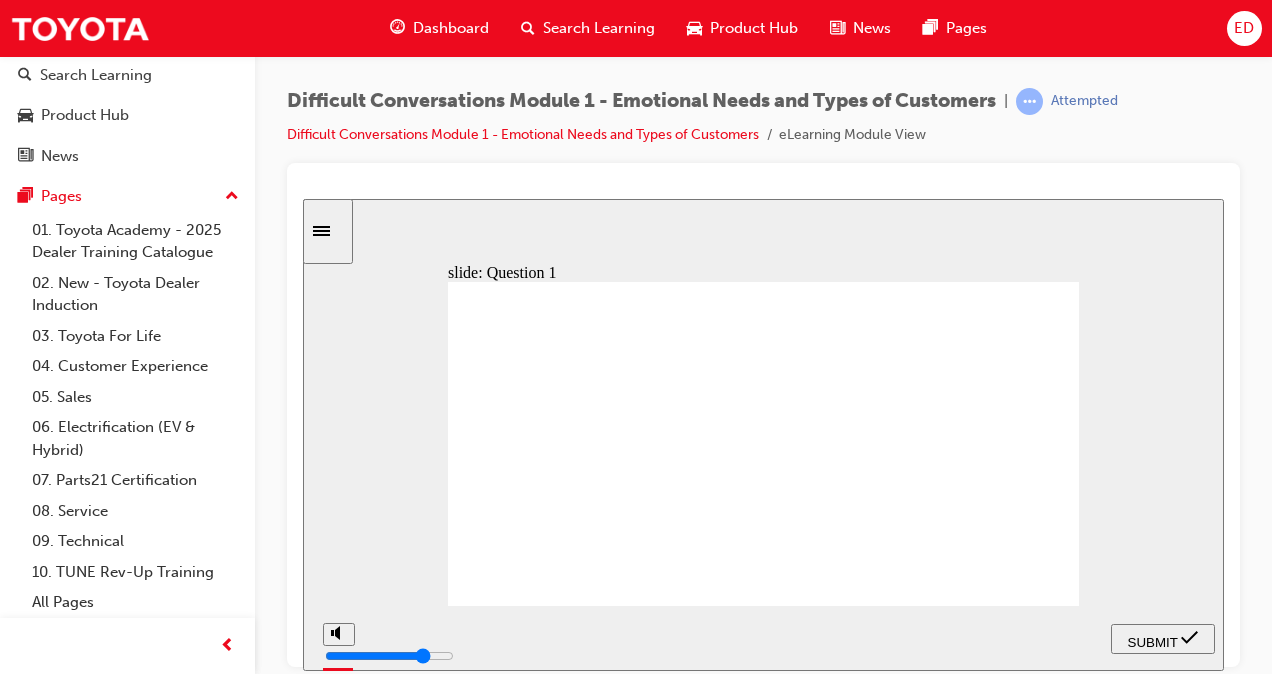 drag, startPoint x: 1022, startPoint y: 316, endPoint x: 547, endPoint y: 527, distance: 519.75574 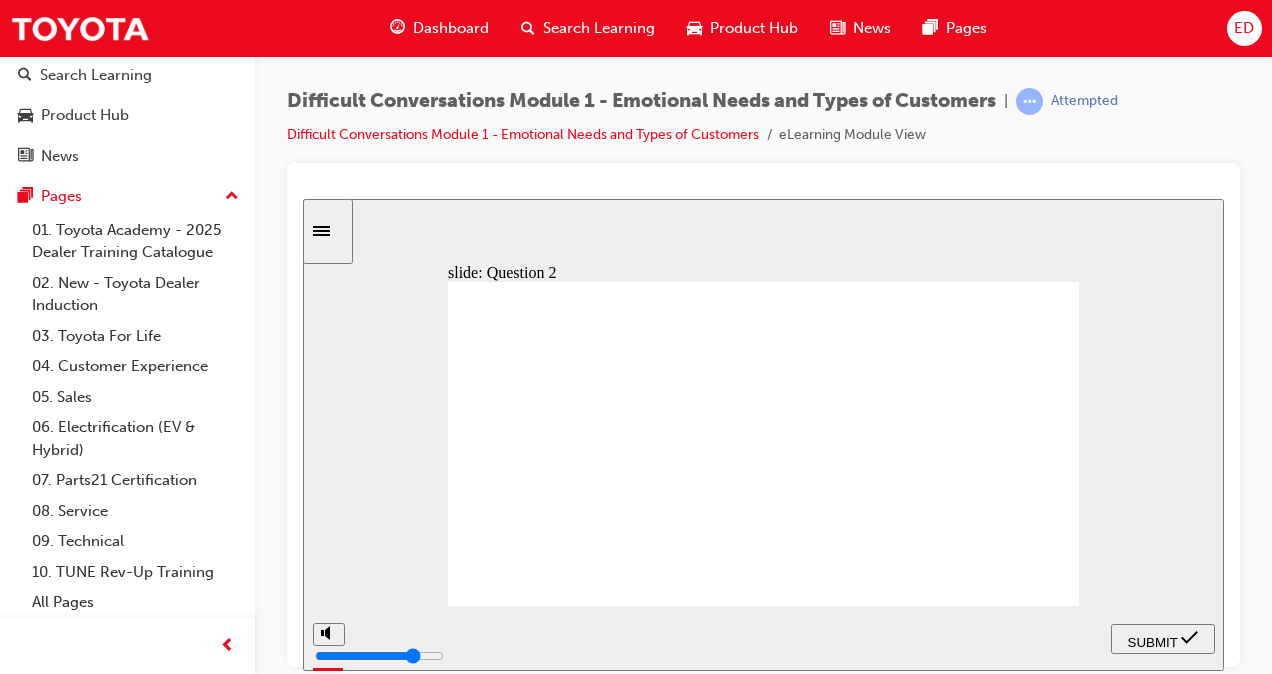 click 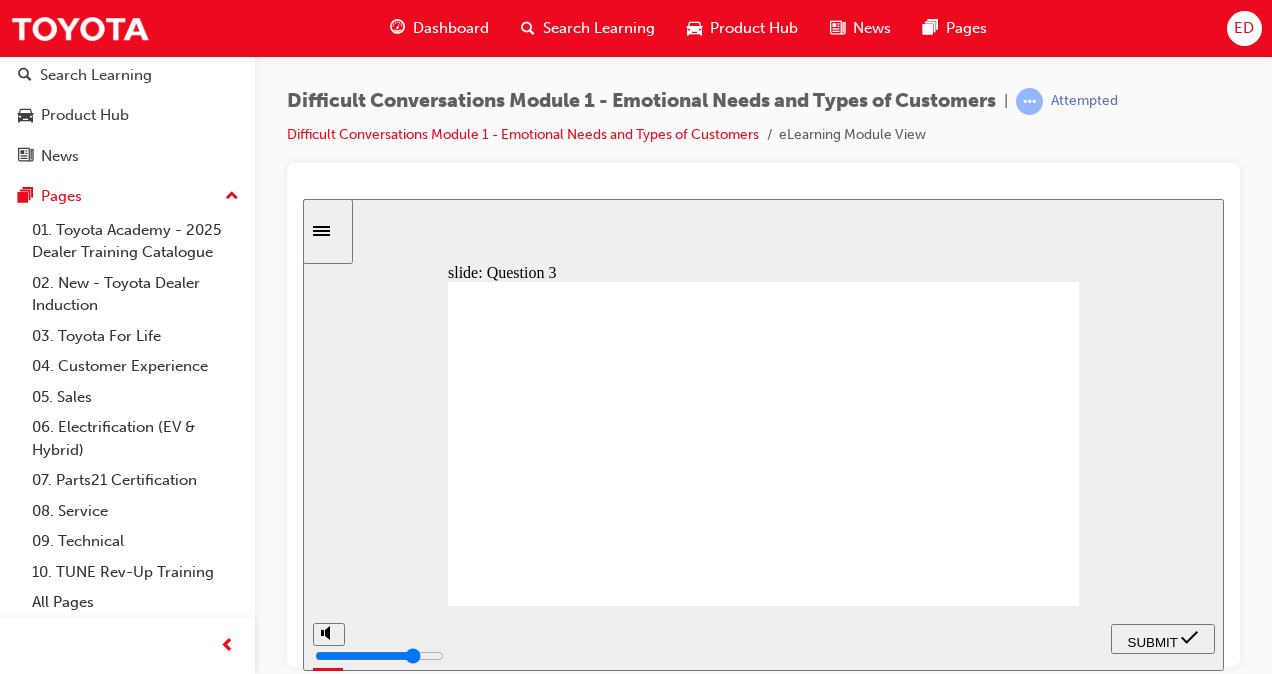 click 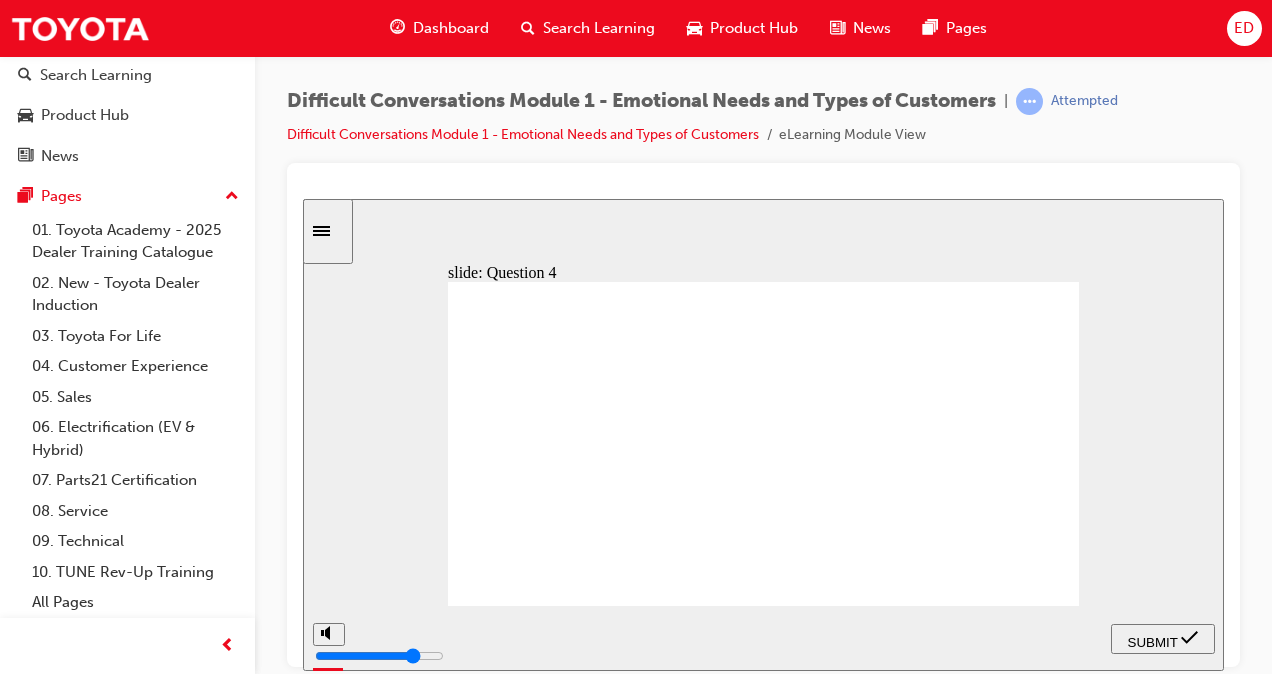 click 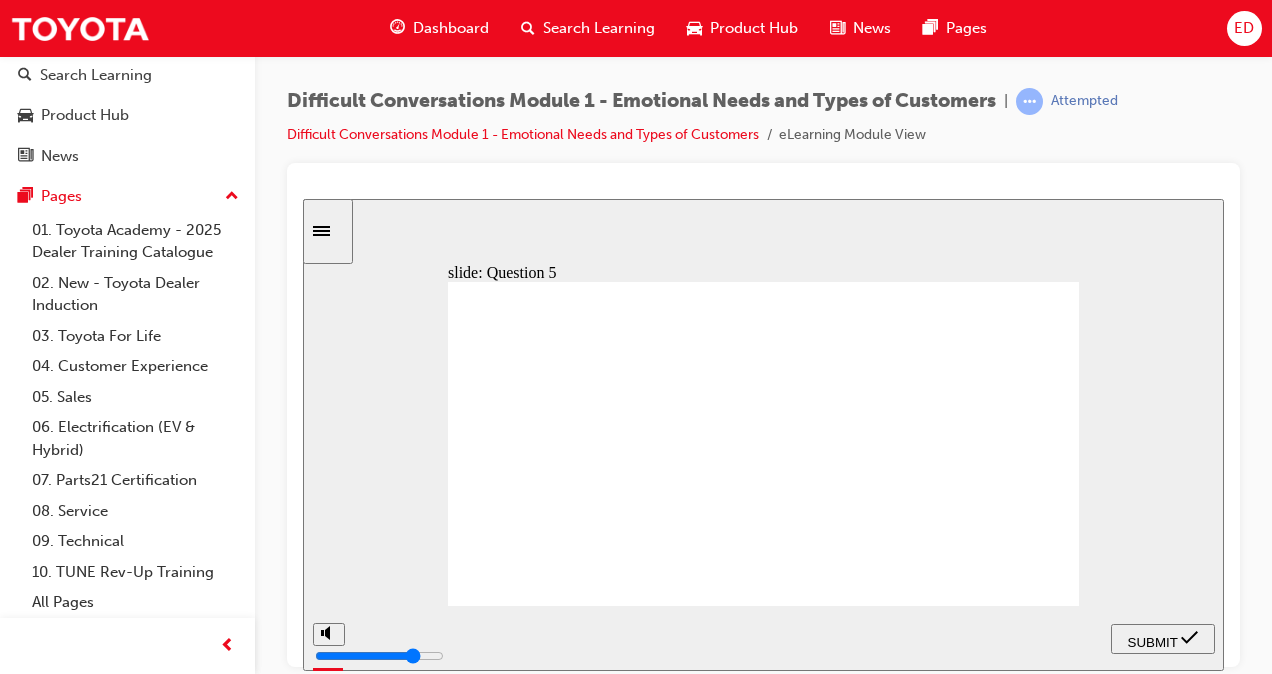 click 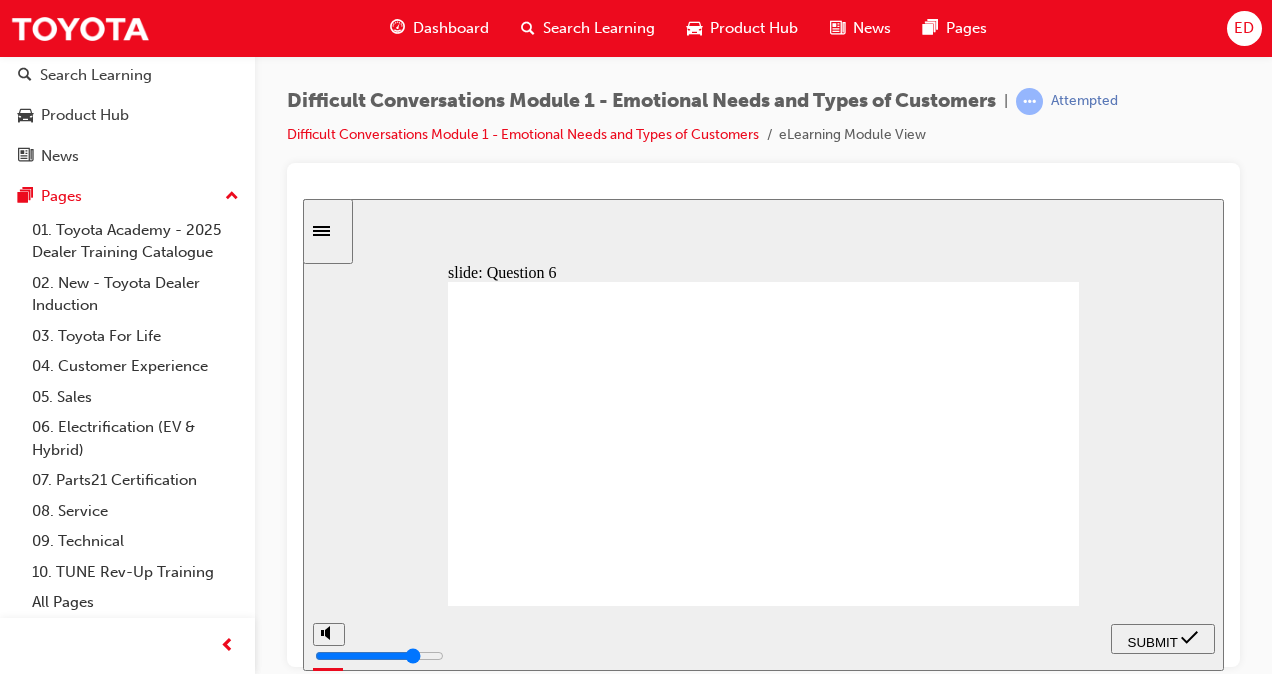 click 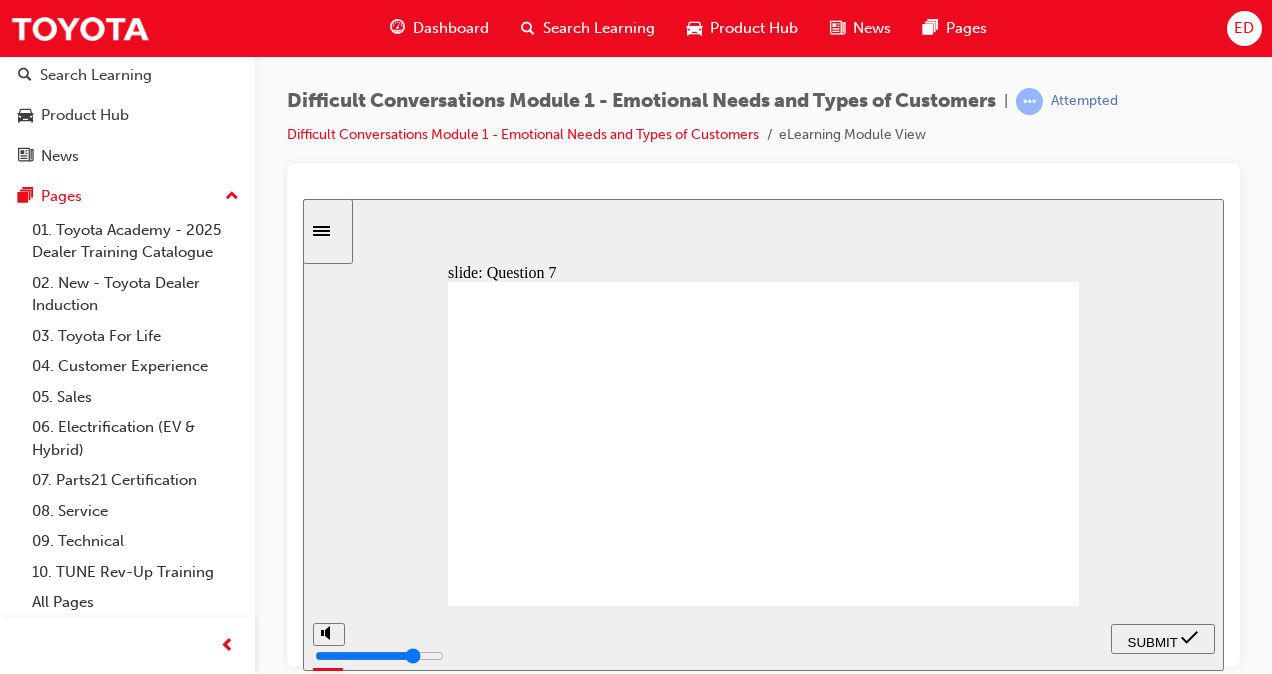 click 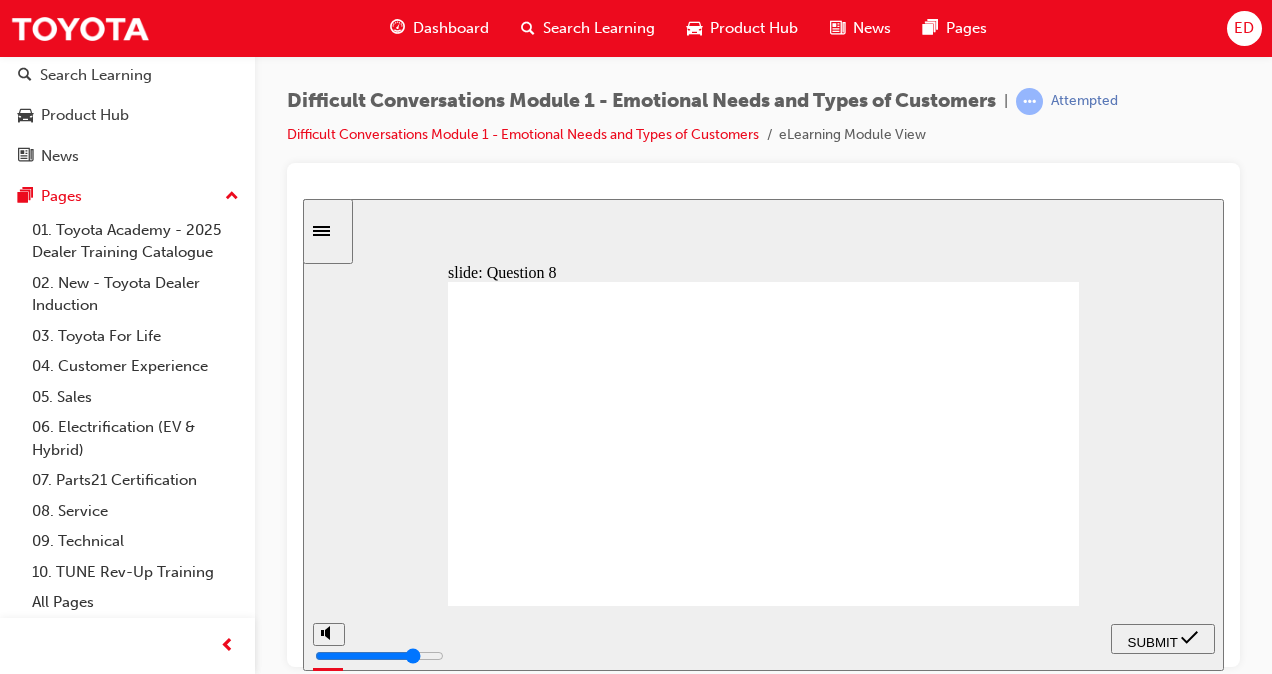 click 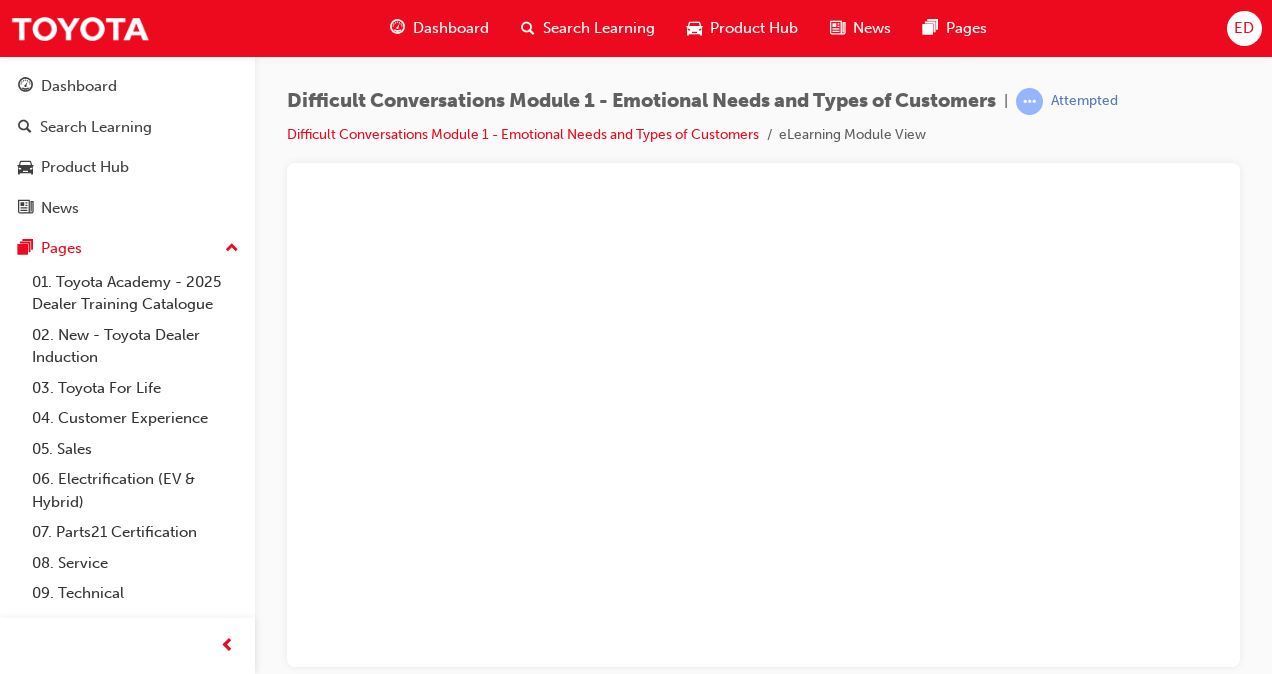 scroll, scrollTop: 0, scrollLeft: 0, axis: both 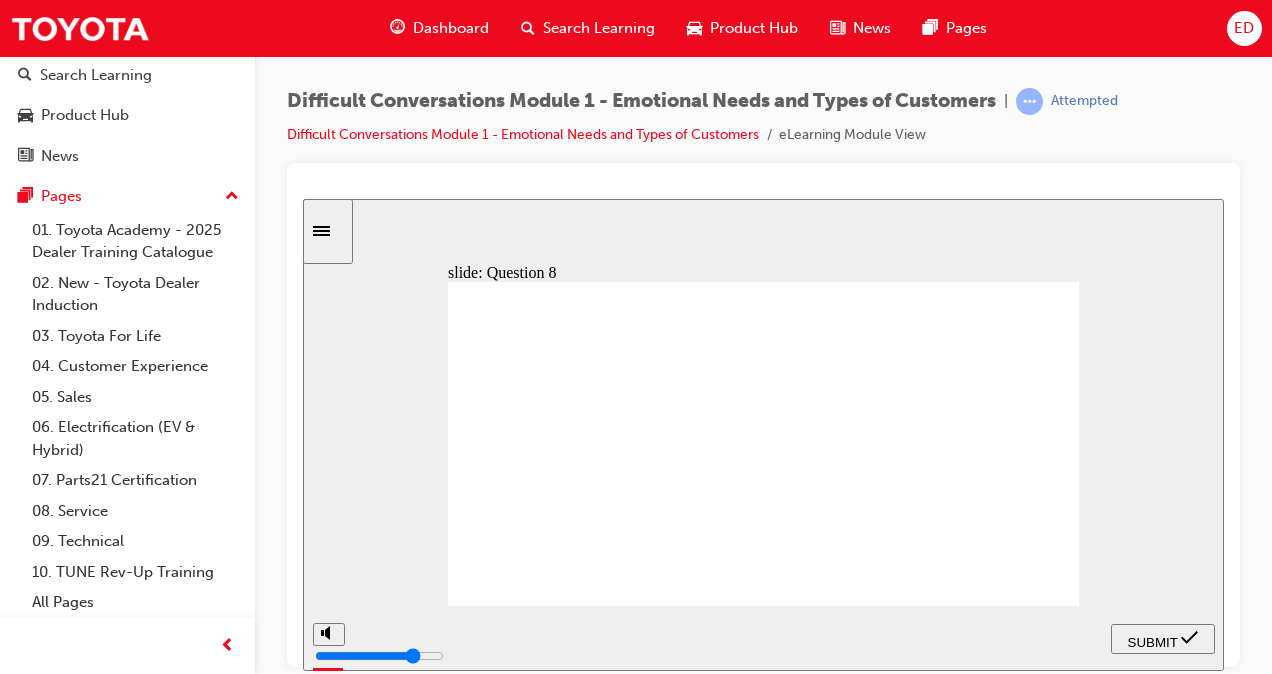 click 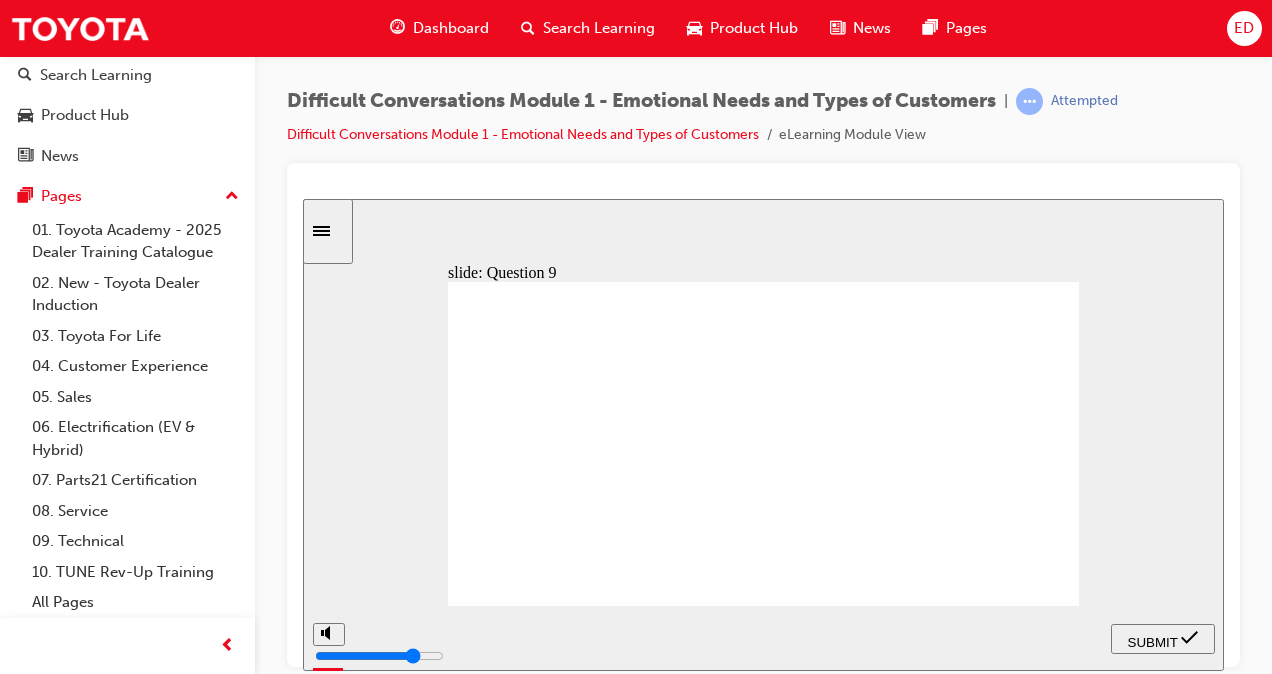 click 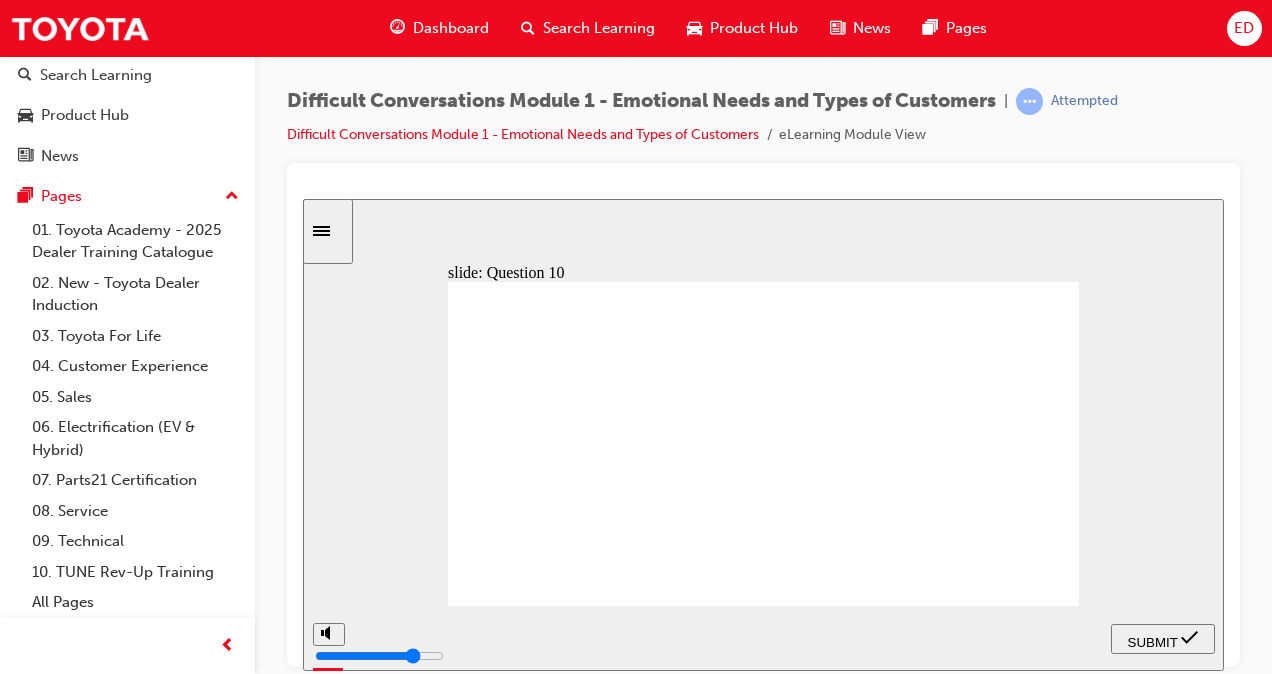 click 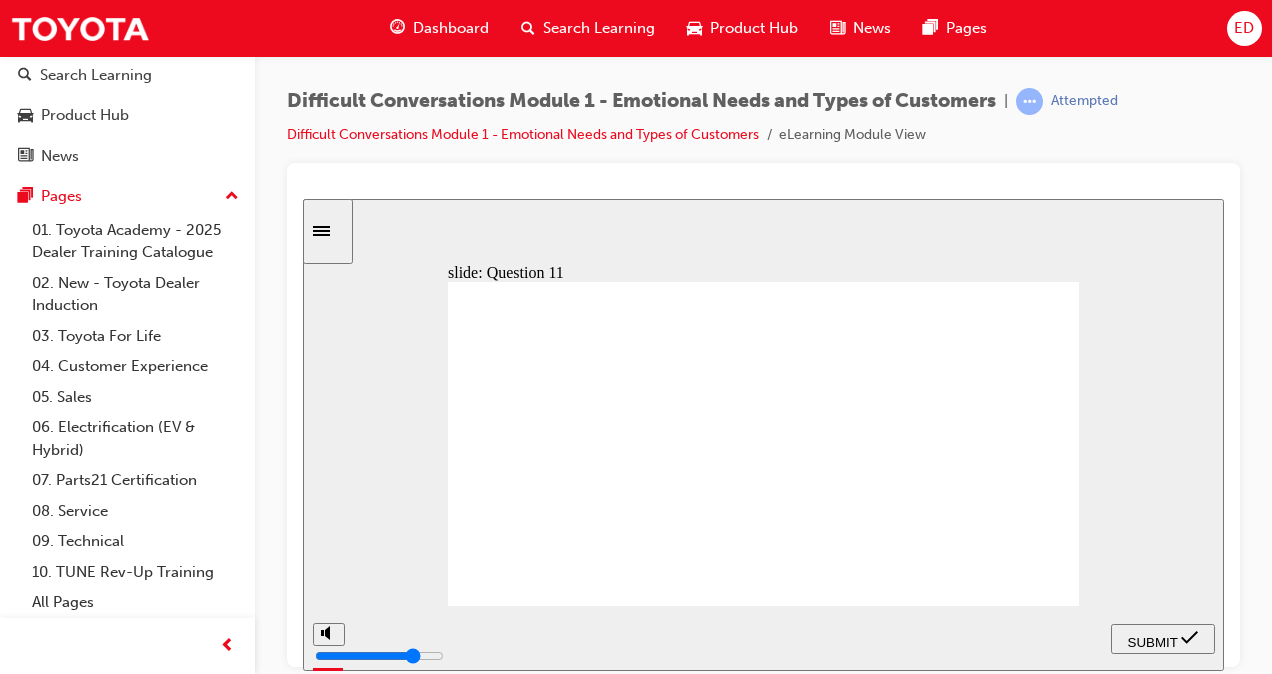 click 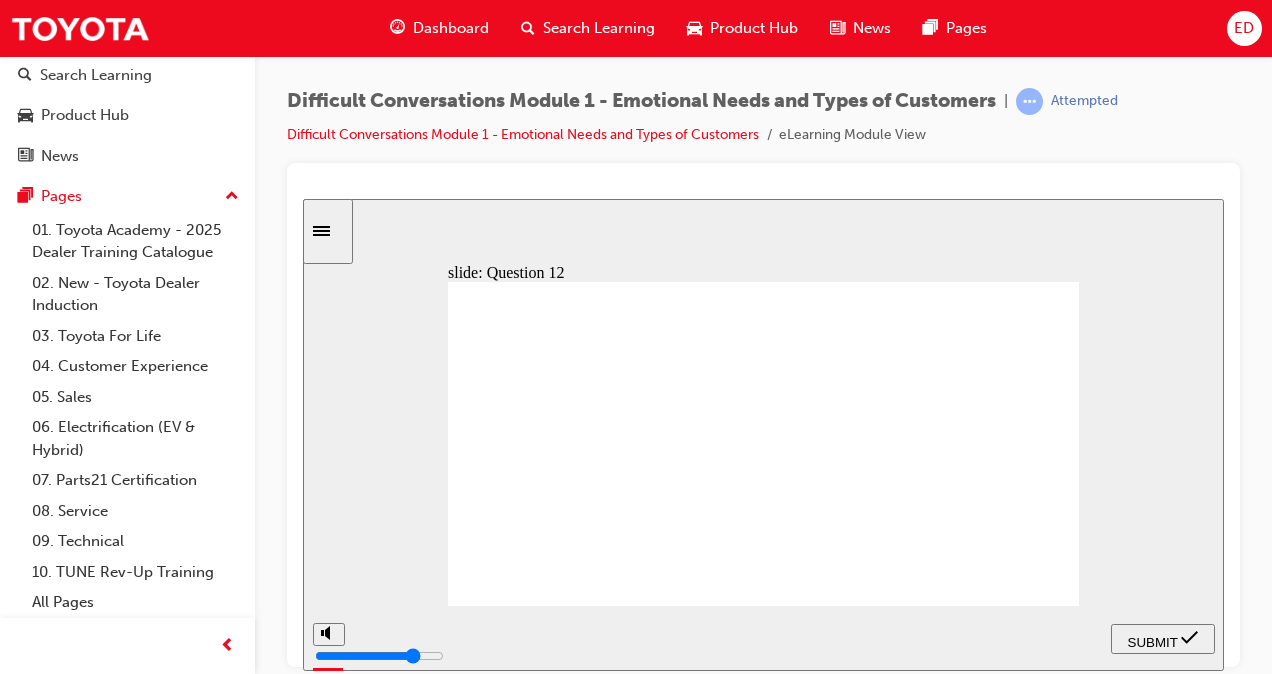 click 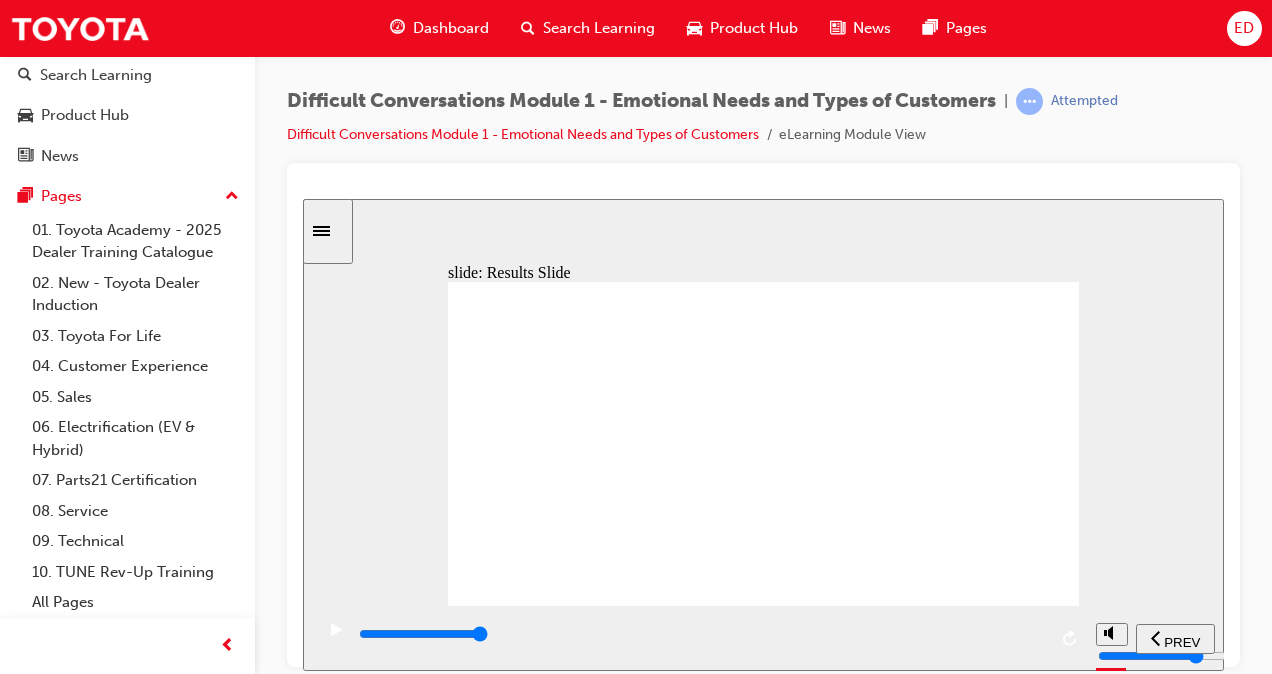 click 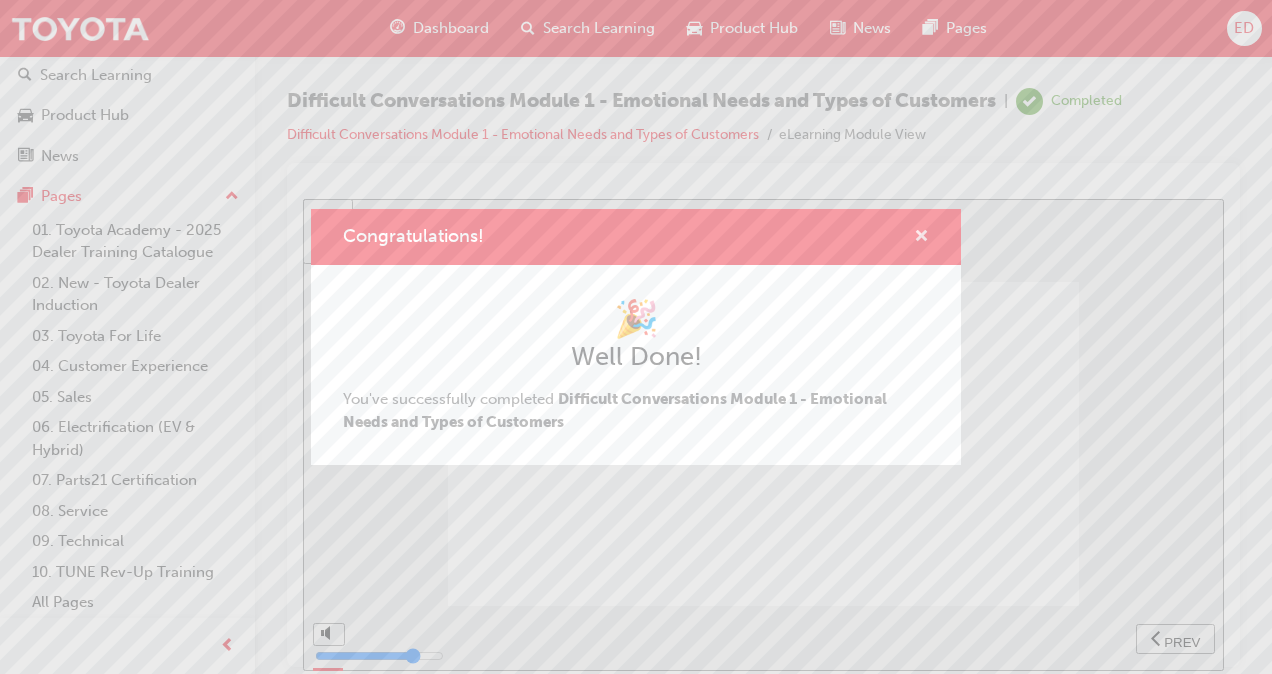 click at bounding box center (921, 238) 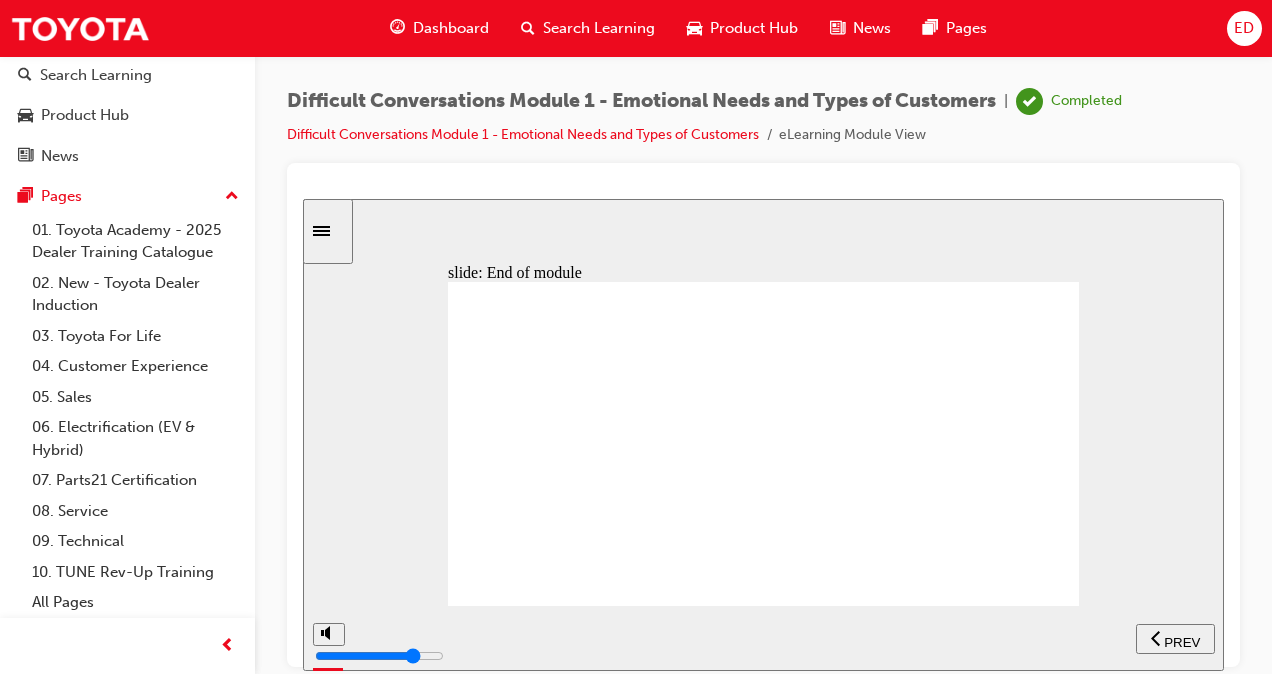 click on "PREV" at bounding box center [1182, 641] 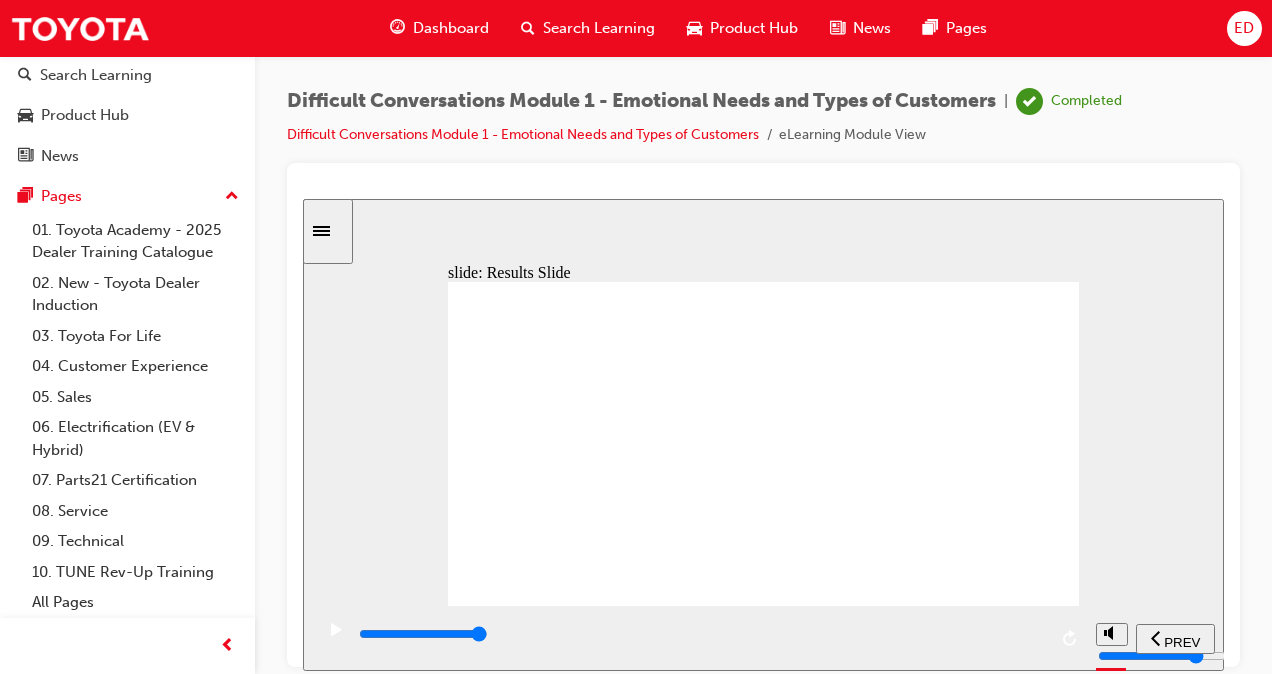 type on "4000" 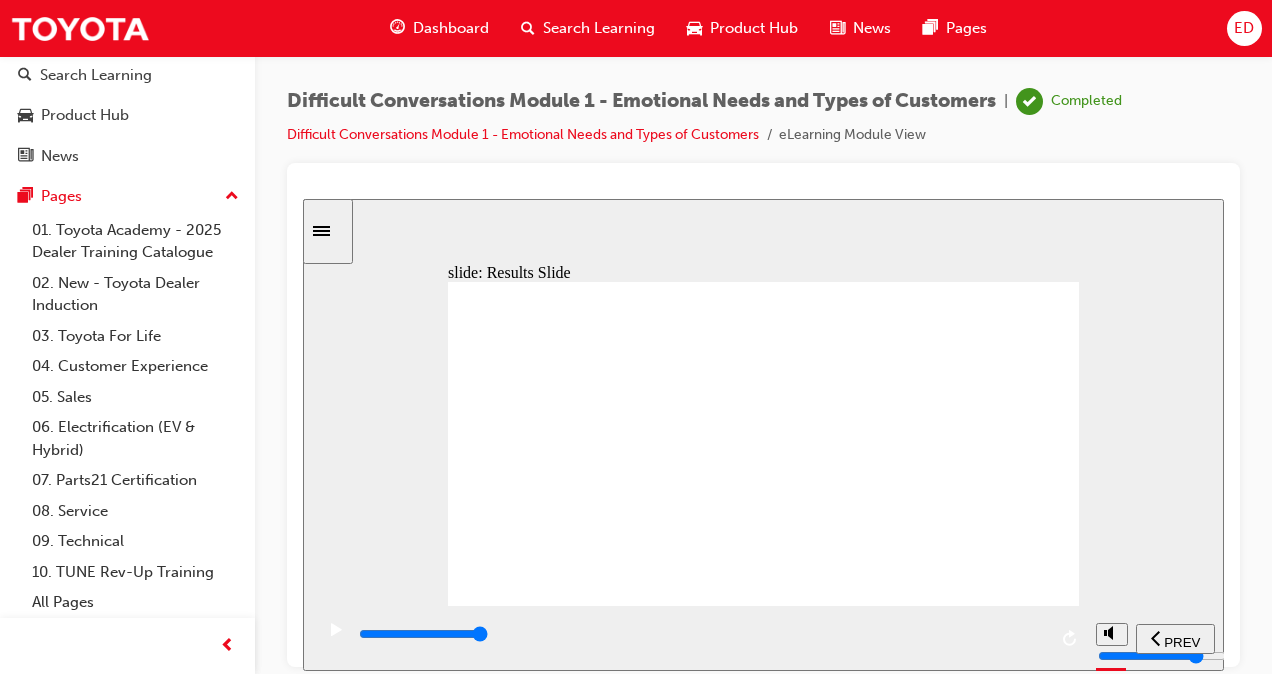click 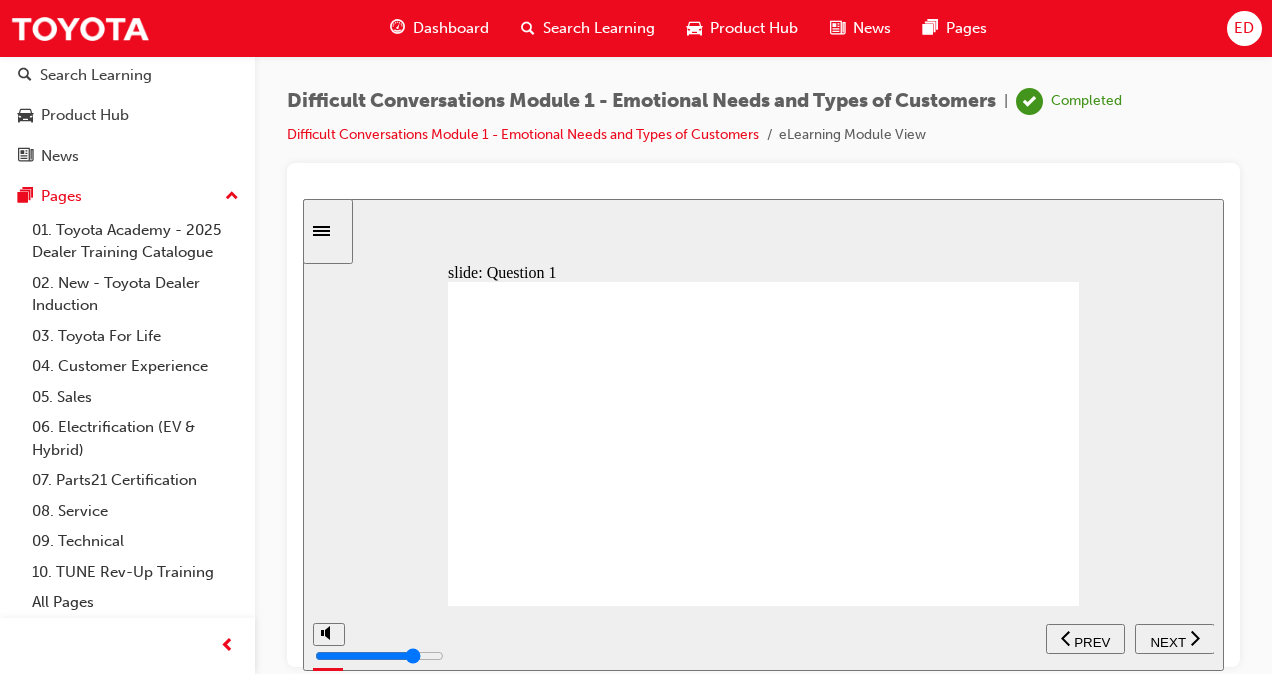 click on "NEXT" at bounding box center (1167, 641) 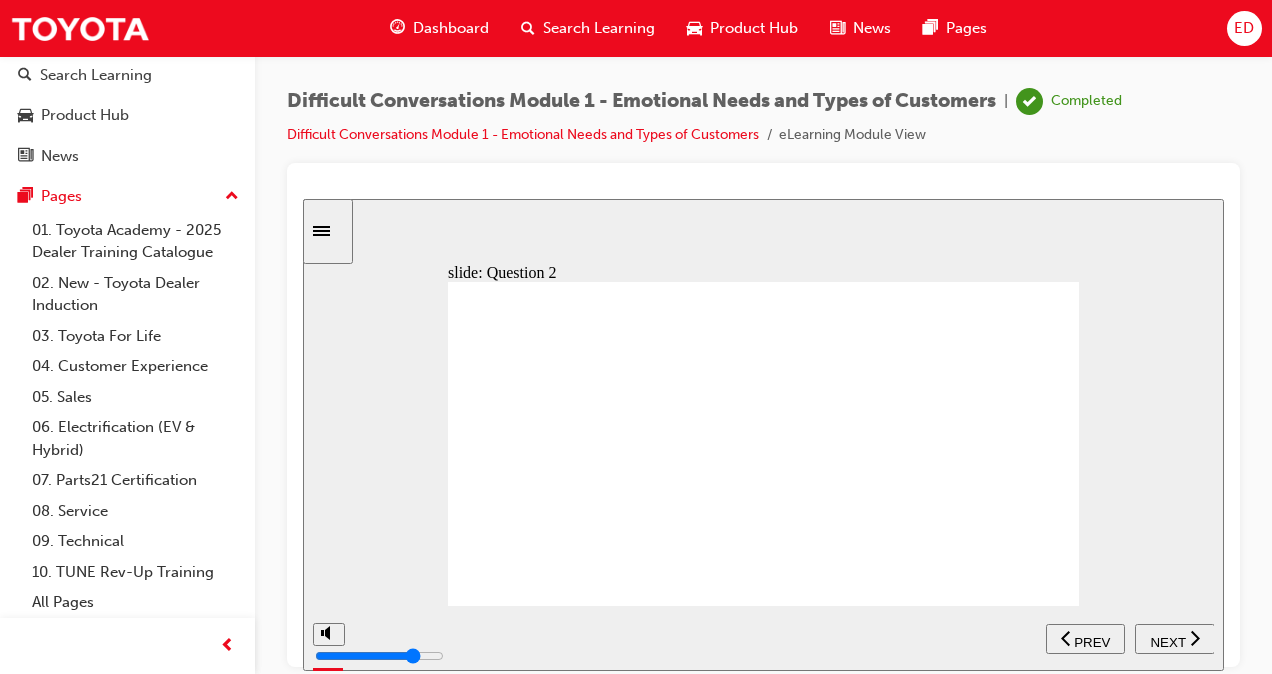 click on "NEXT" at bounding box center [1167, 641] 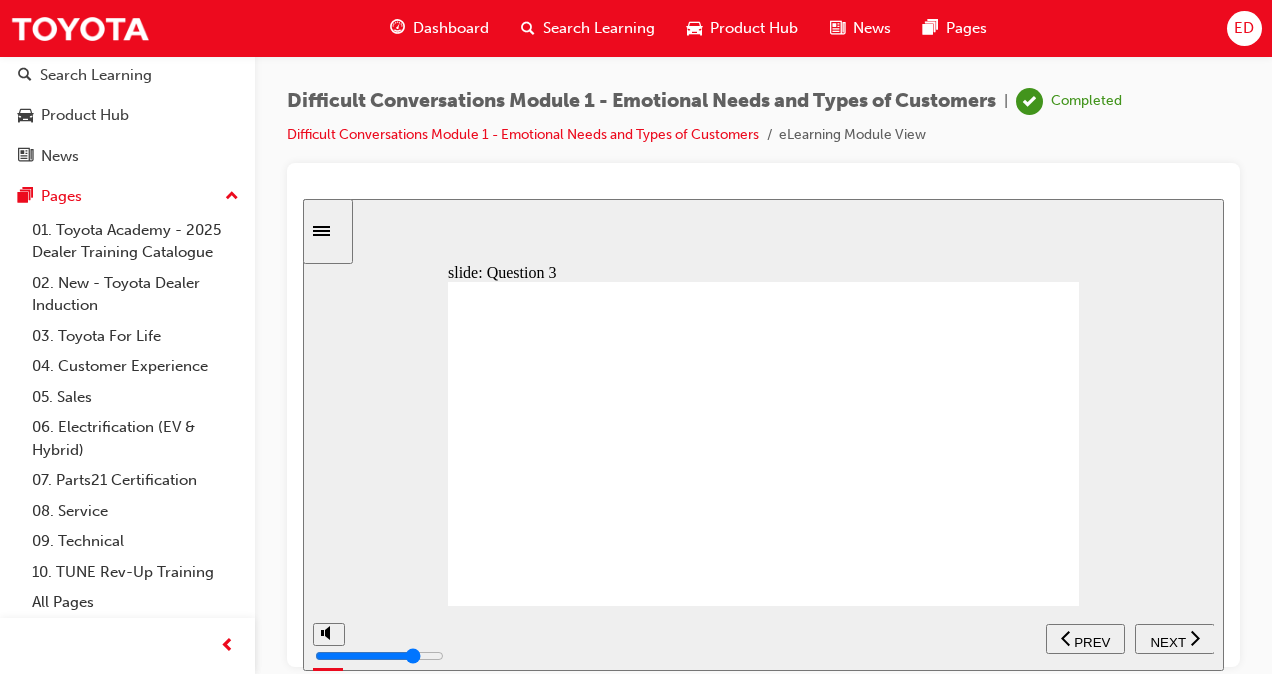 click on "NEXT" at bounding box center [1167, 641] 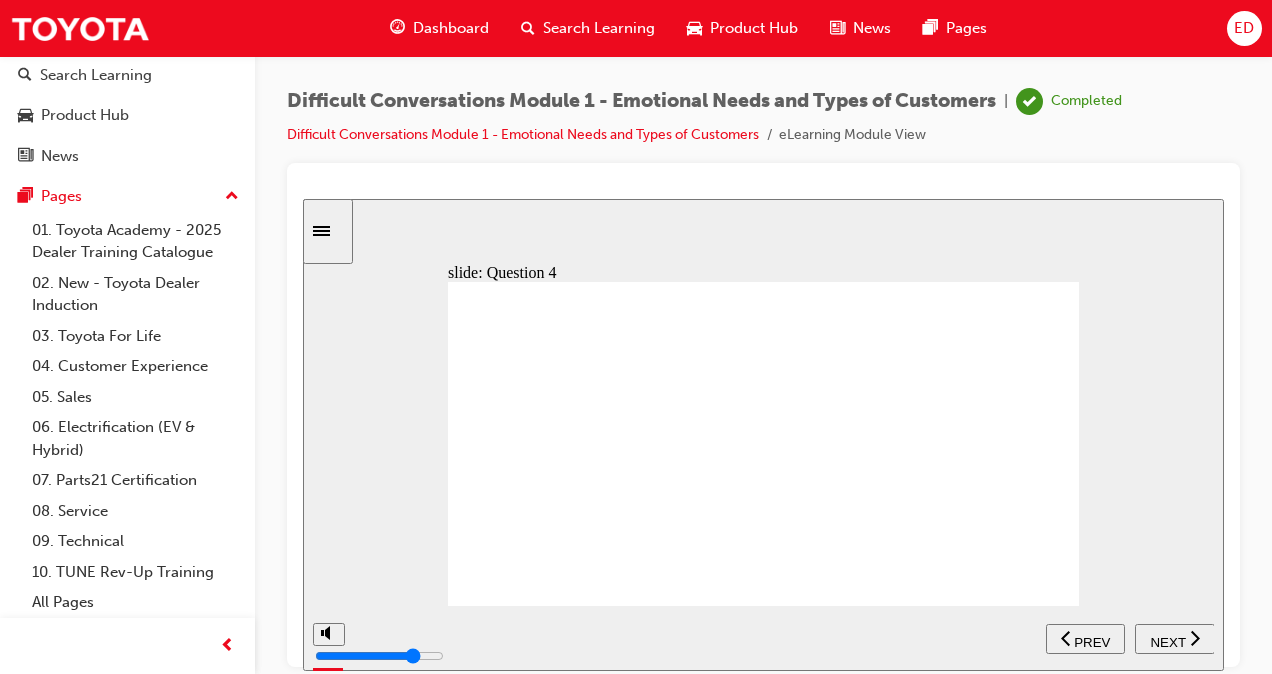 click on "NEXT" at bounding box center [1167, 641] 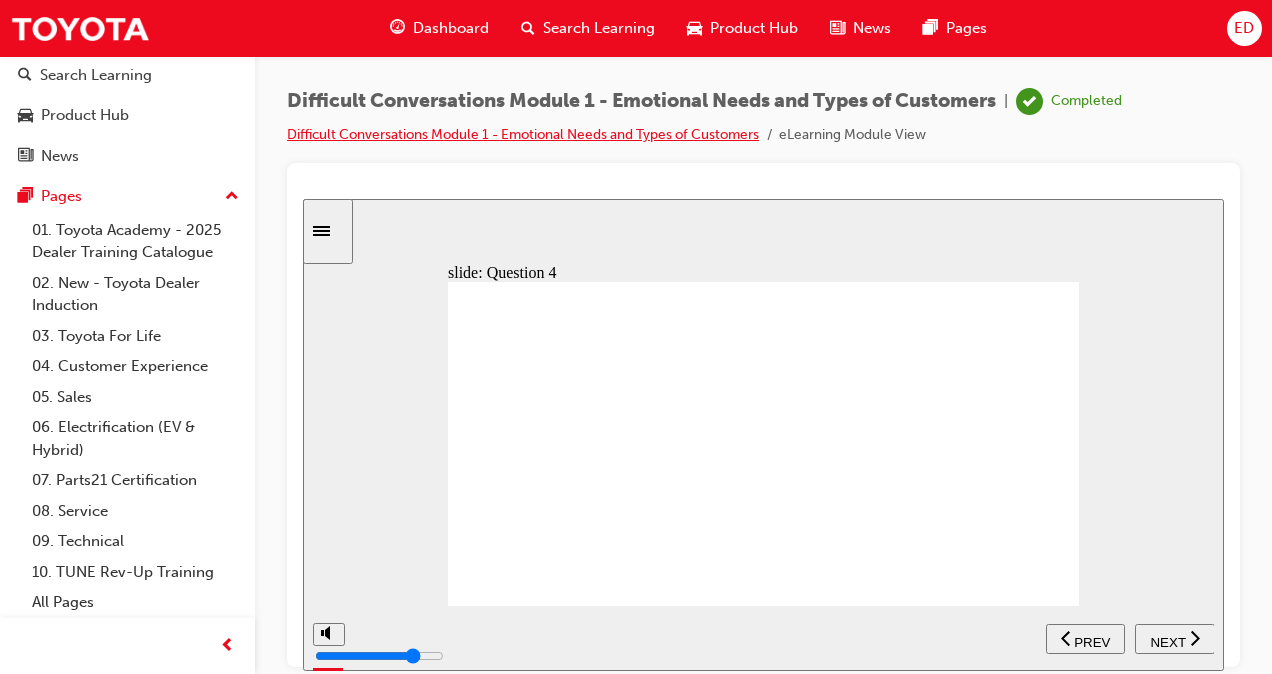 click on "Difficult Conversations Module 1 - Emotional Needs and Types of Customers" at bounding box center [523, 134] 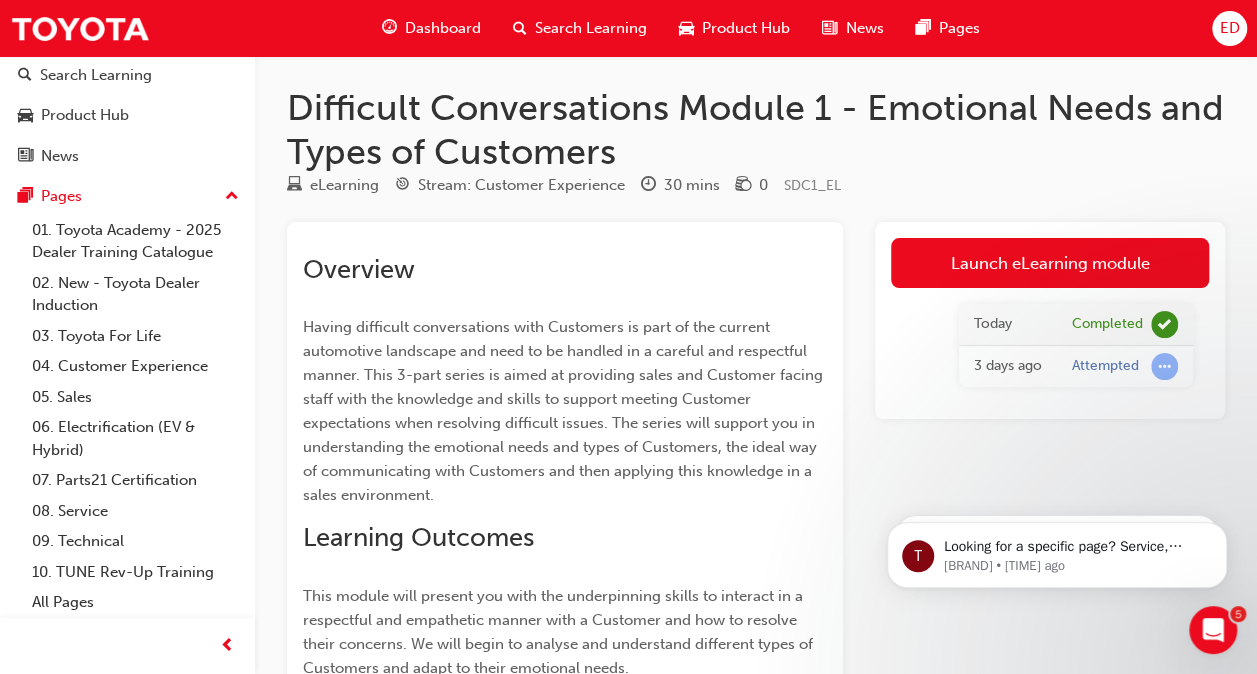 scroll, scrollTop: 0, scrollLeft: 0, axis: both 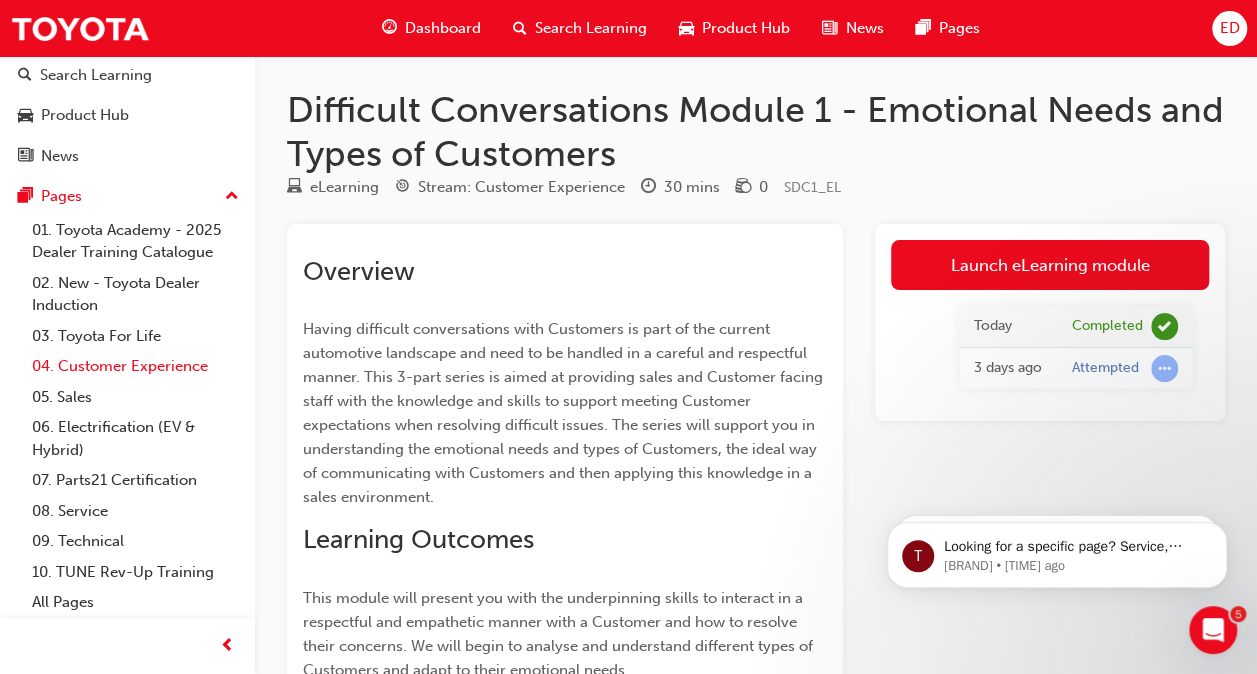 click on "04. Customer Experience" at bounding box center (135, 366) 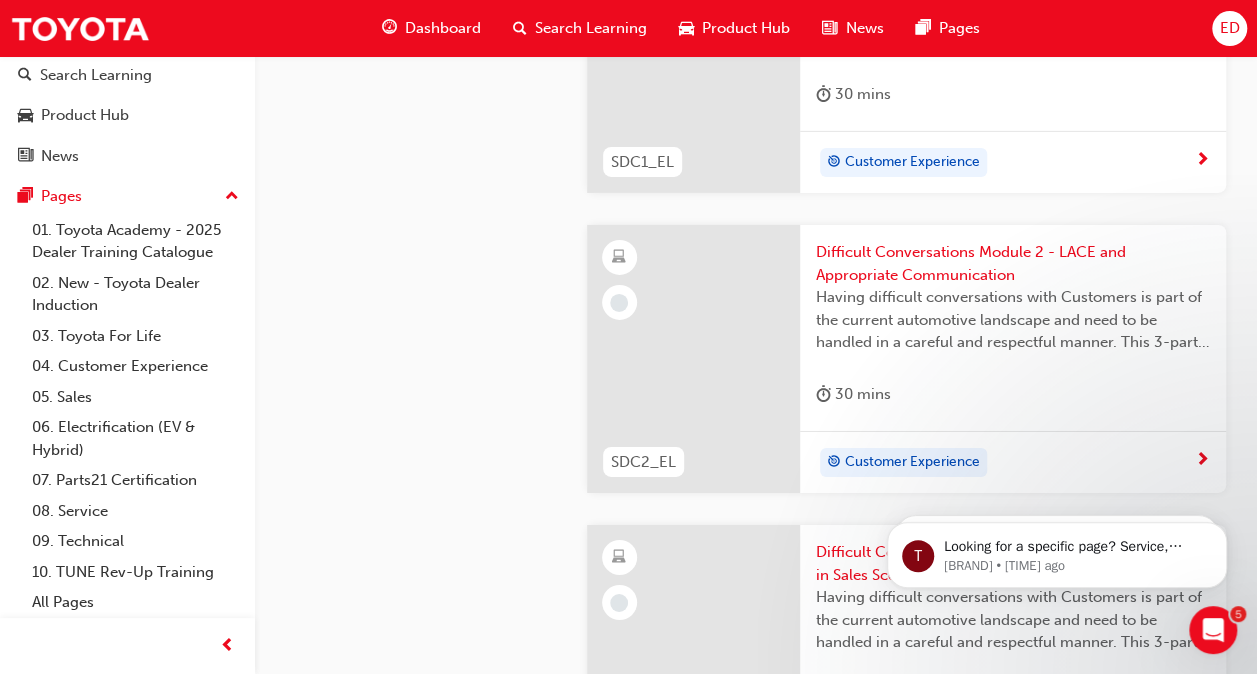 scroll, scrollTop: 3200, scrollLeft: 0, axis: vertical 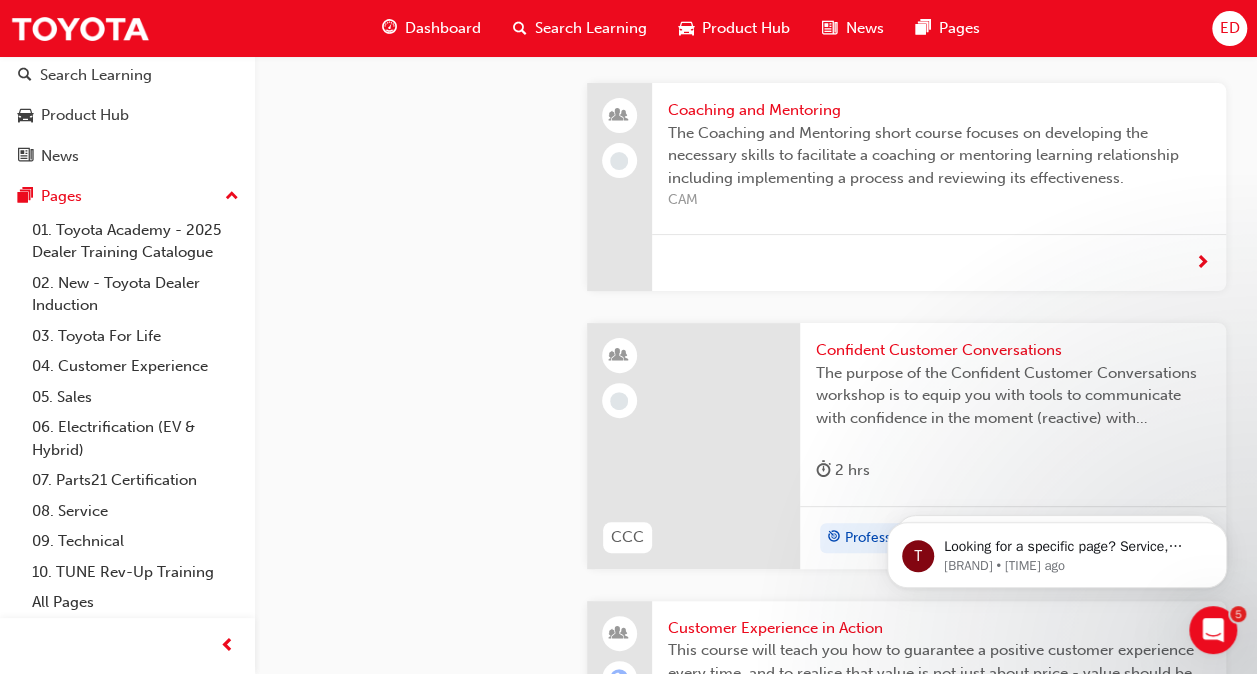 click on "The purpose of the Confident Customer Conversations workshop is to equip you with tools to communicate with confidence in the moment (reactive) with Customers who are dissatisfied or to prepare (pro-active) for a conversation delivering no or bad news." at bounding box center [1013, 396] 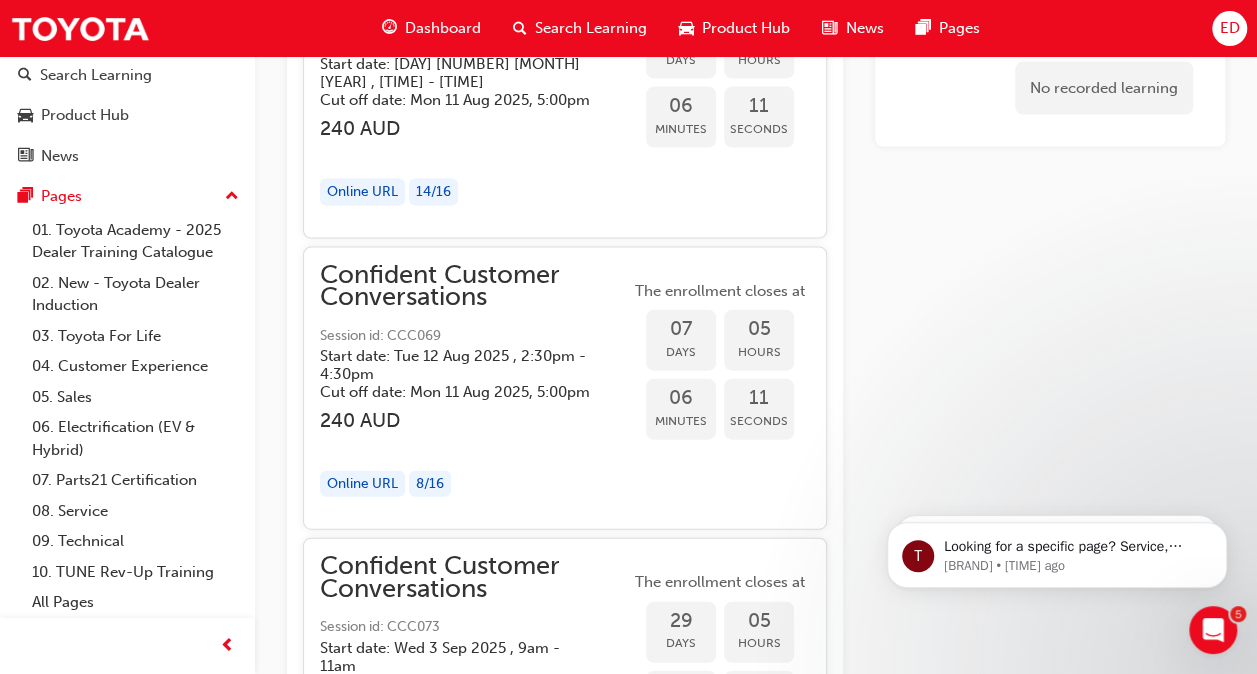 scroll, scrollTop: 2200, scrollLeft: 0, axis: vertical 